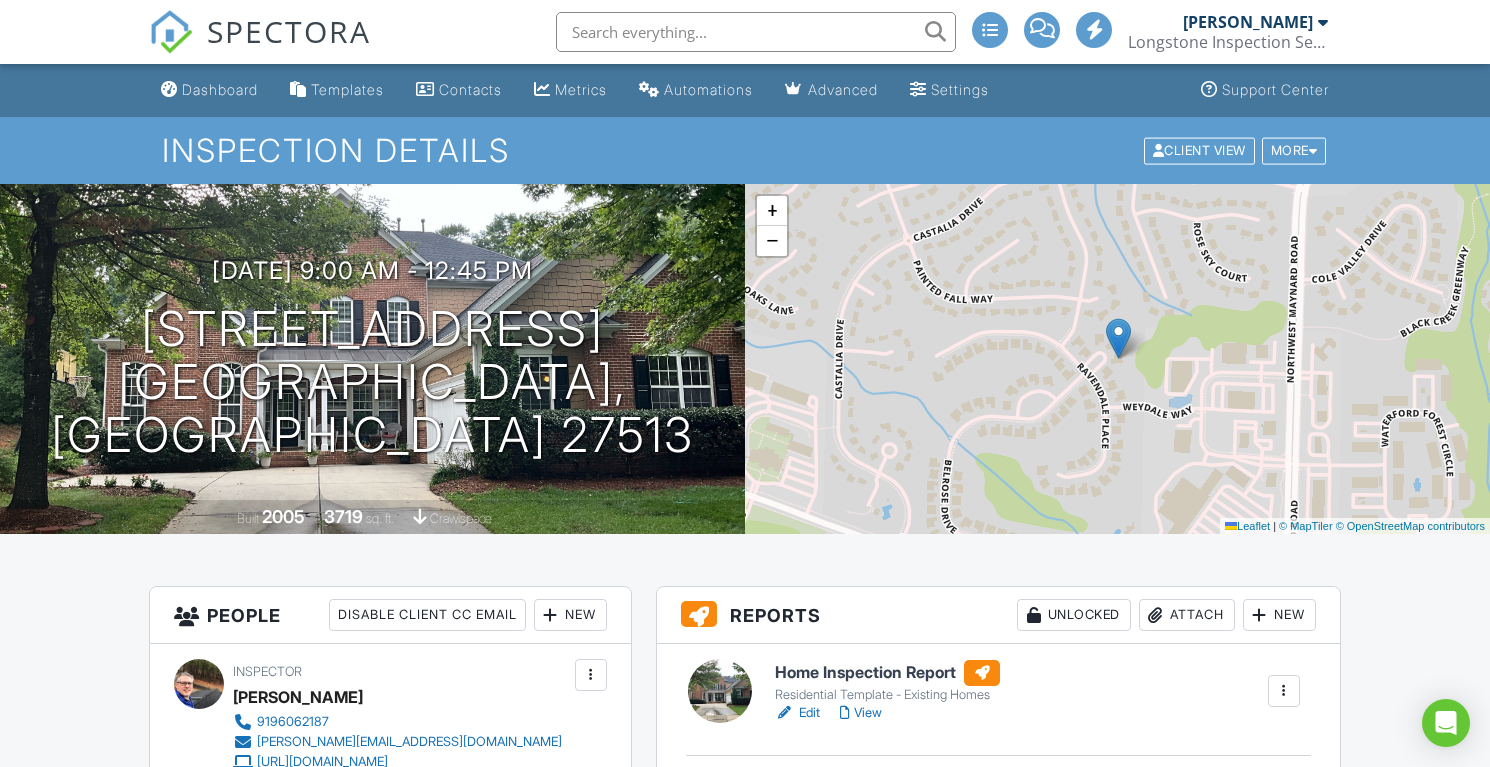 scroll, scrollTop: 0, scrollLeft: 0, axis: both 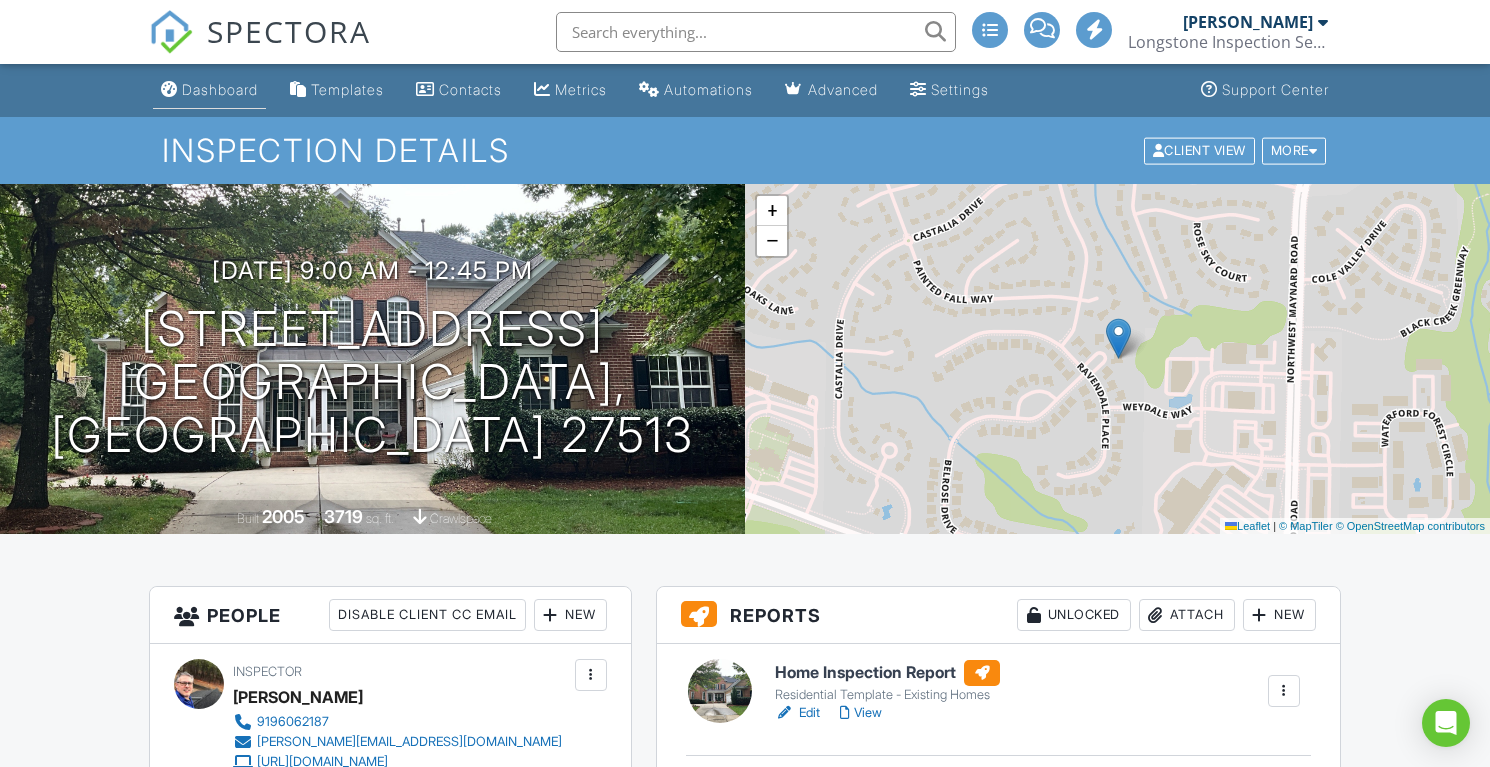 click on "Dashboard" at bounding box center (220, 89) 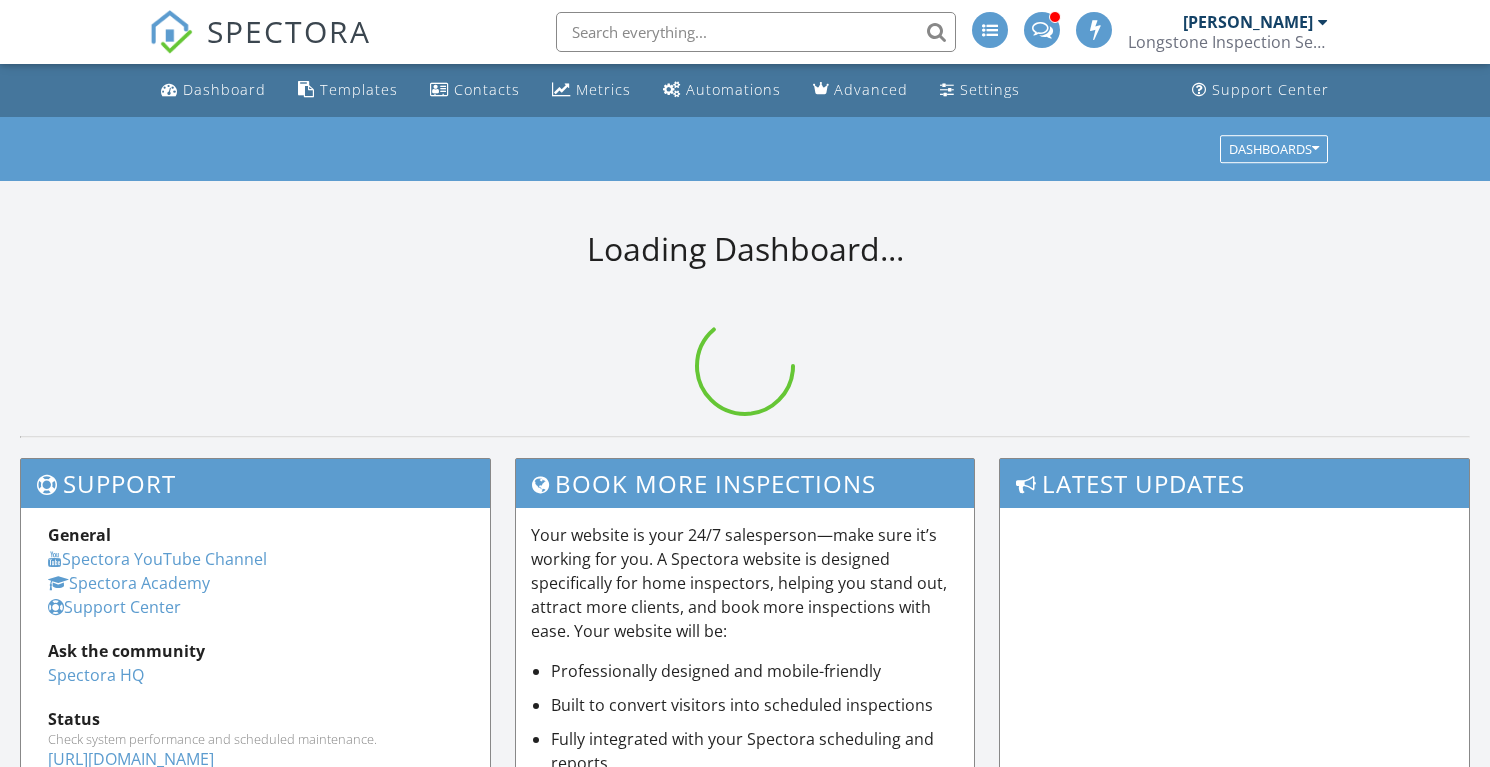 scroll, scrollTop: 0, scrollLeft: 0, axis: both 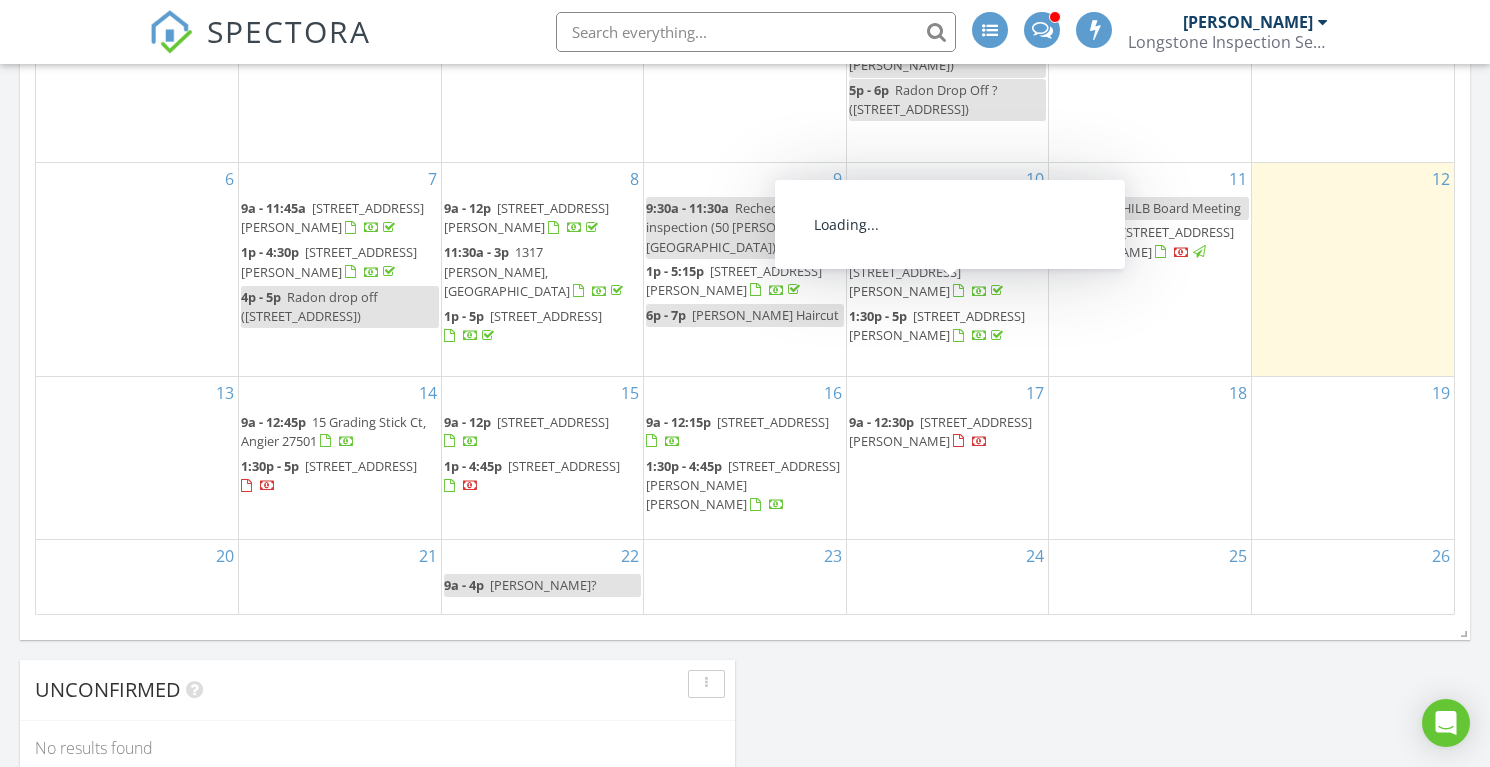 click on "105 Pellinore Ct, Cary 27513" at bounding box center (937, 325) 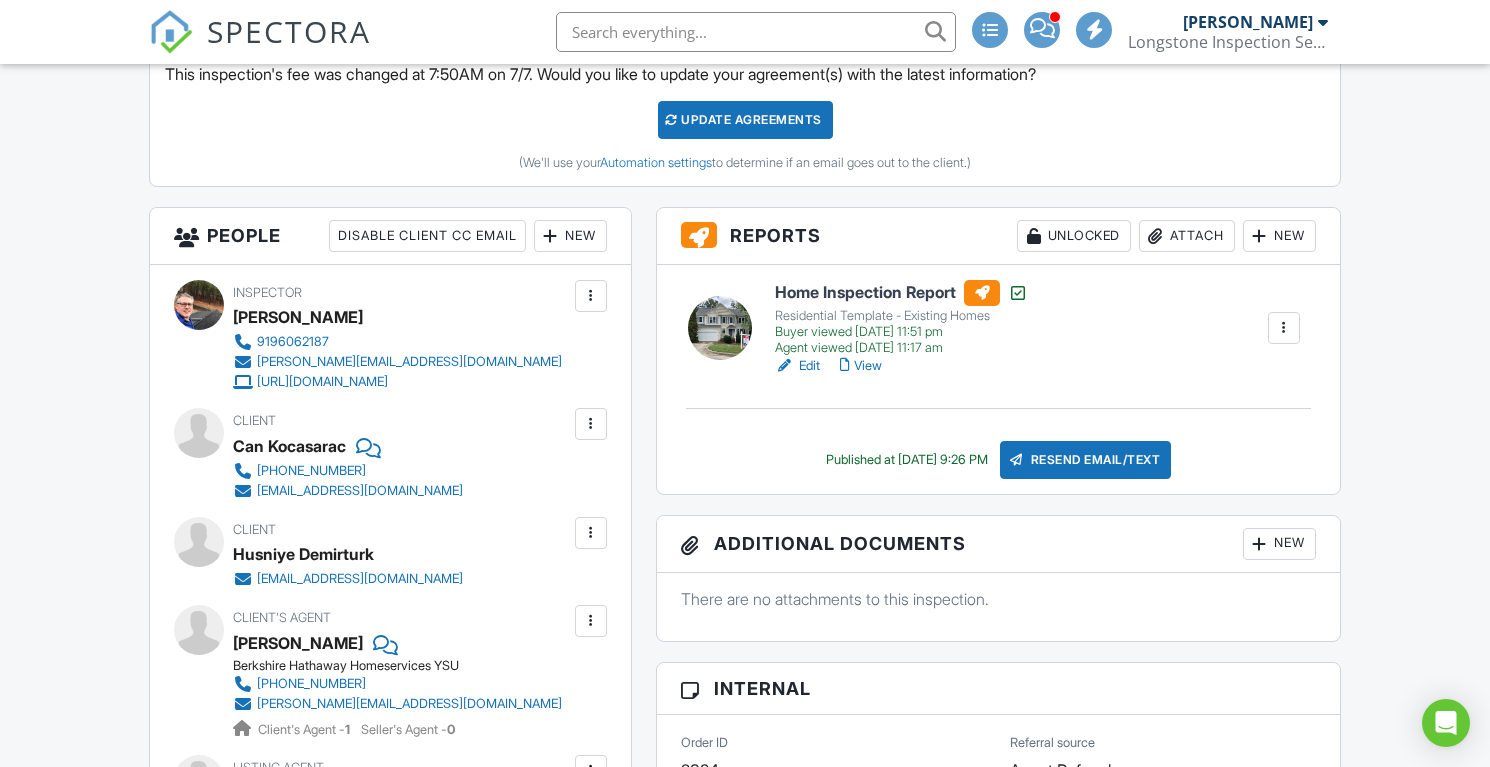 scroll, scrollTop: 595, scrollLeft: 0, axis: vertical 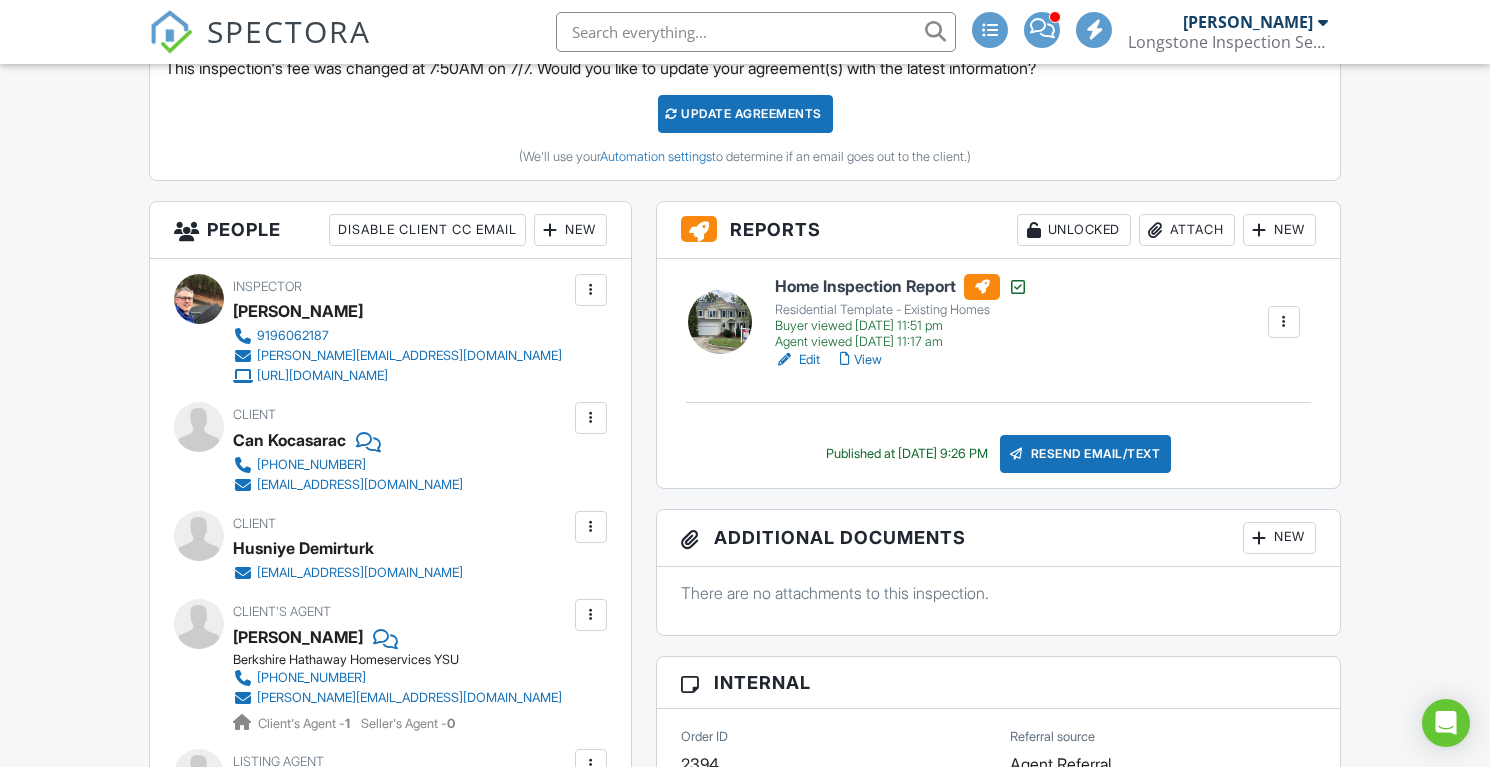 click on "Attach" at bounding box center (1187, 230) 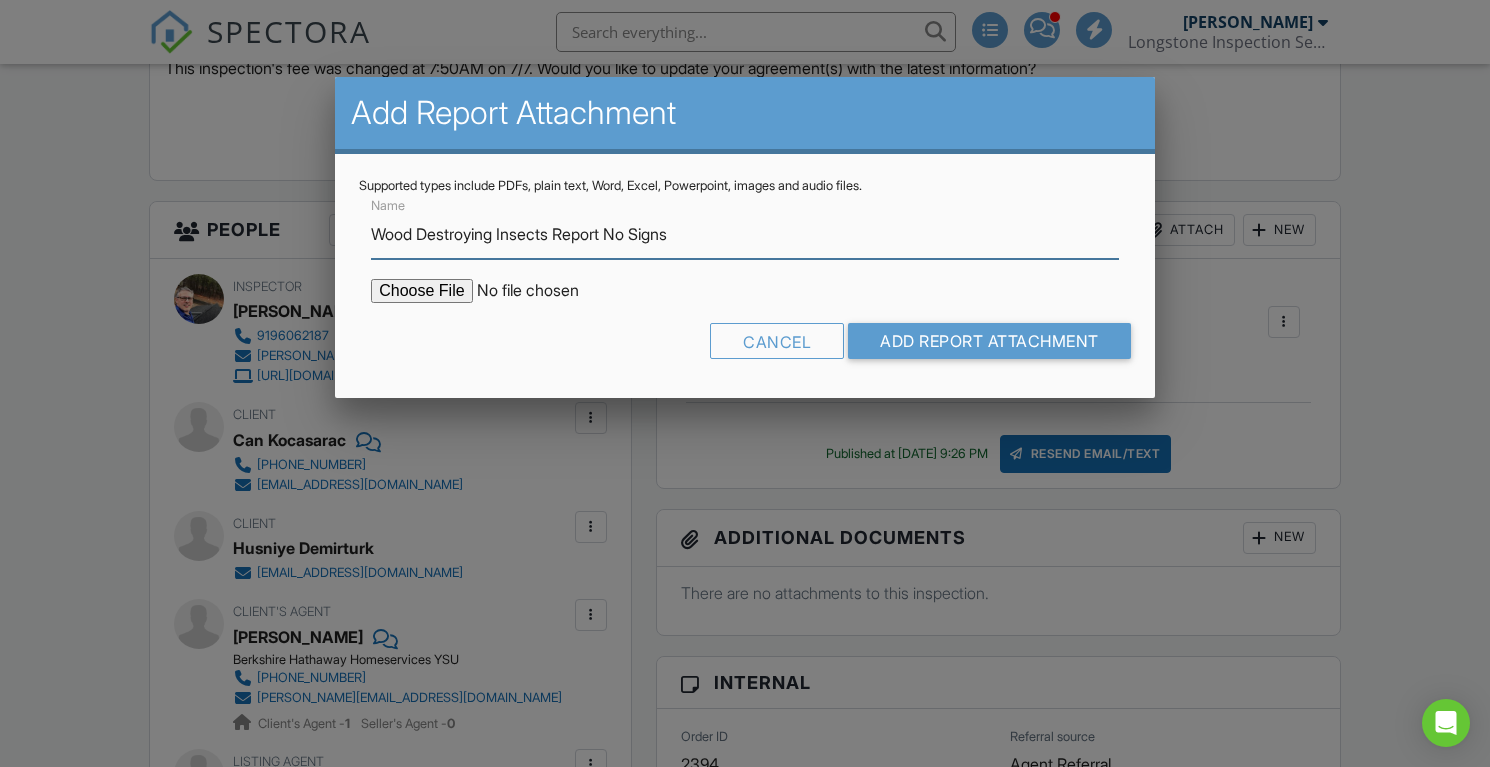 type on "Wood Destroying Insects Report No Signs" 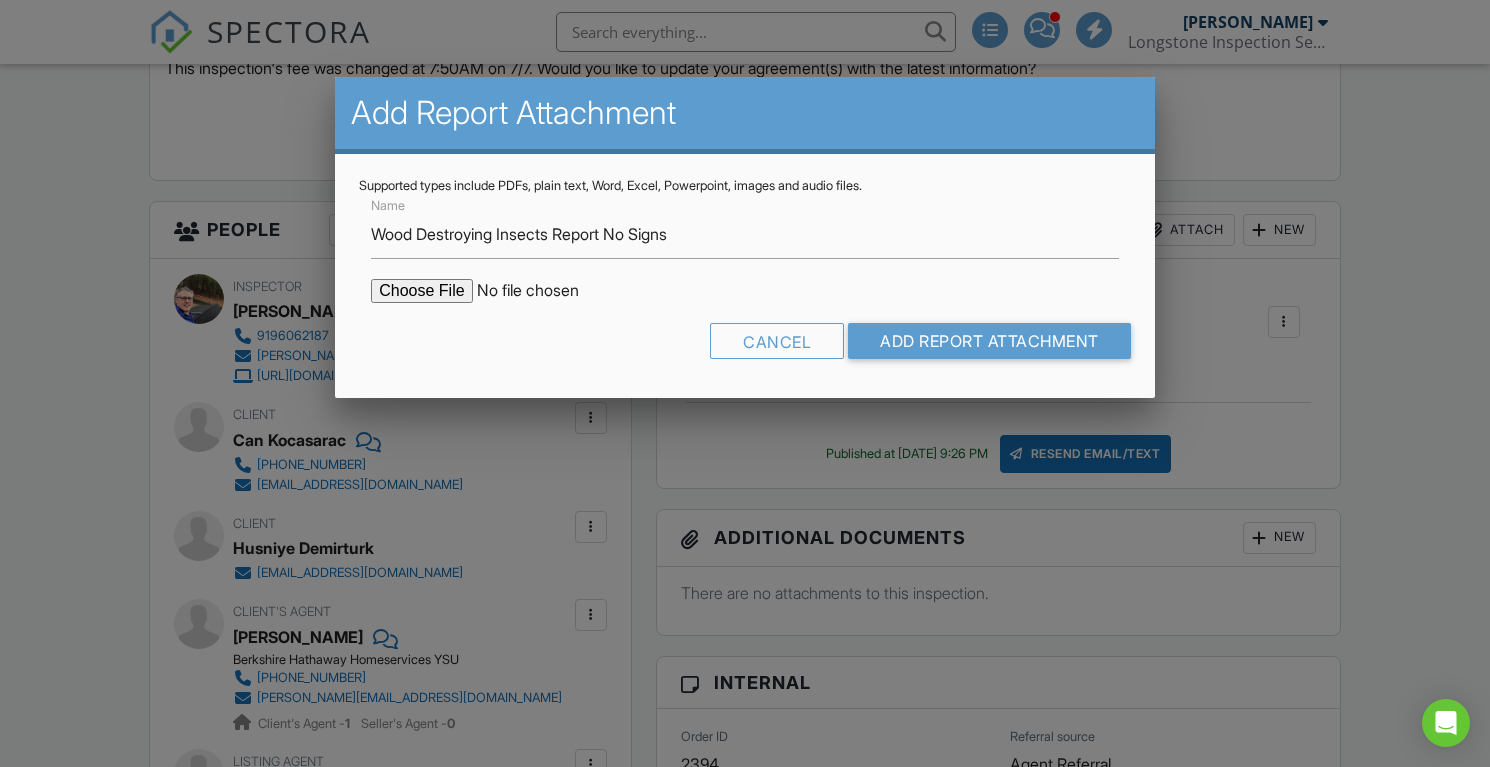 click at bounding box center (541, 291) 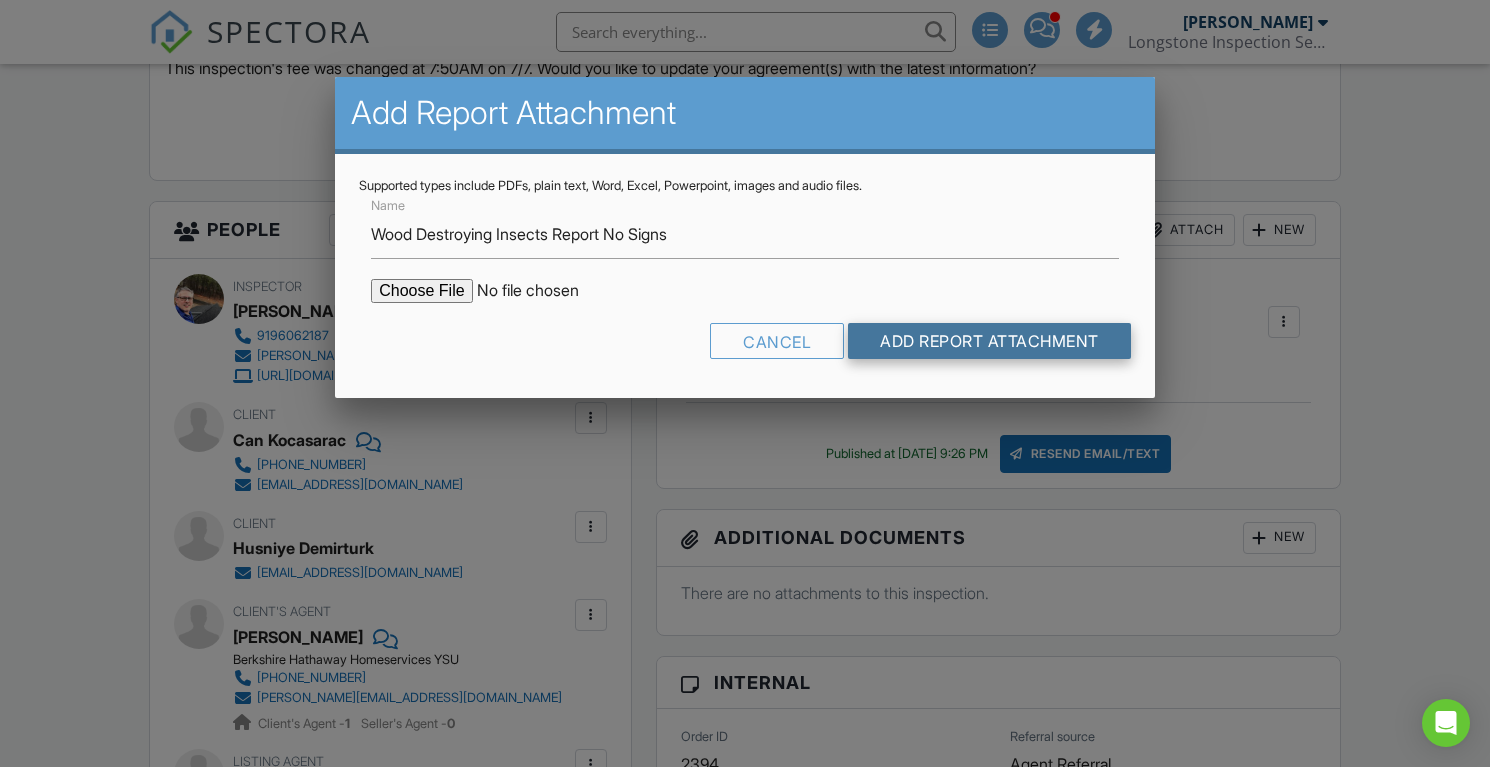click on "Add Report Attachment" at bounding box center [989, 341] 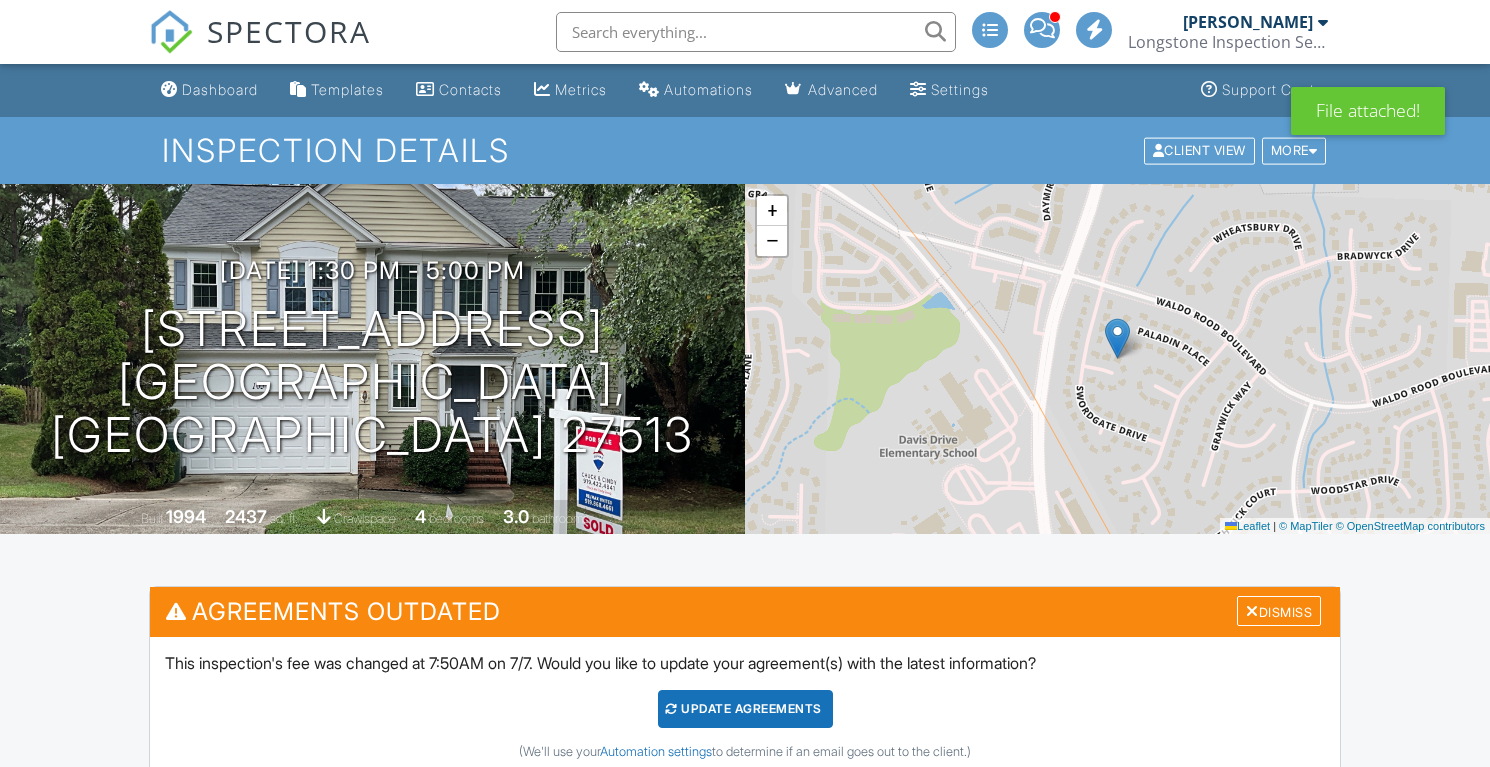 scroll, scrollTop: 0, scrollLeft: 0, axis: both 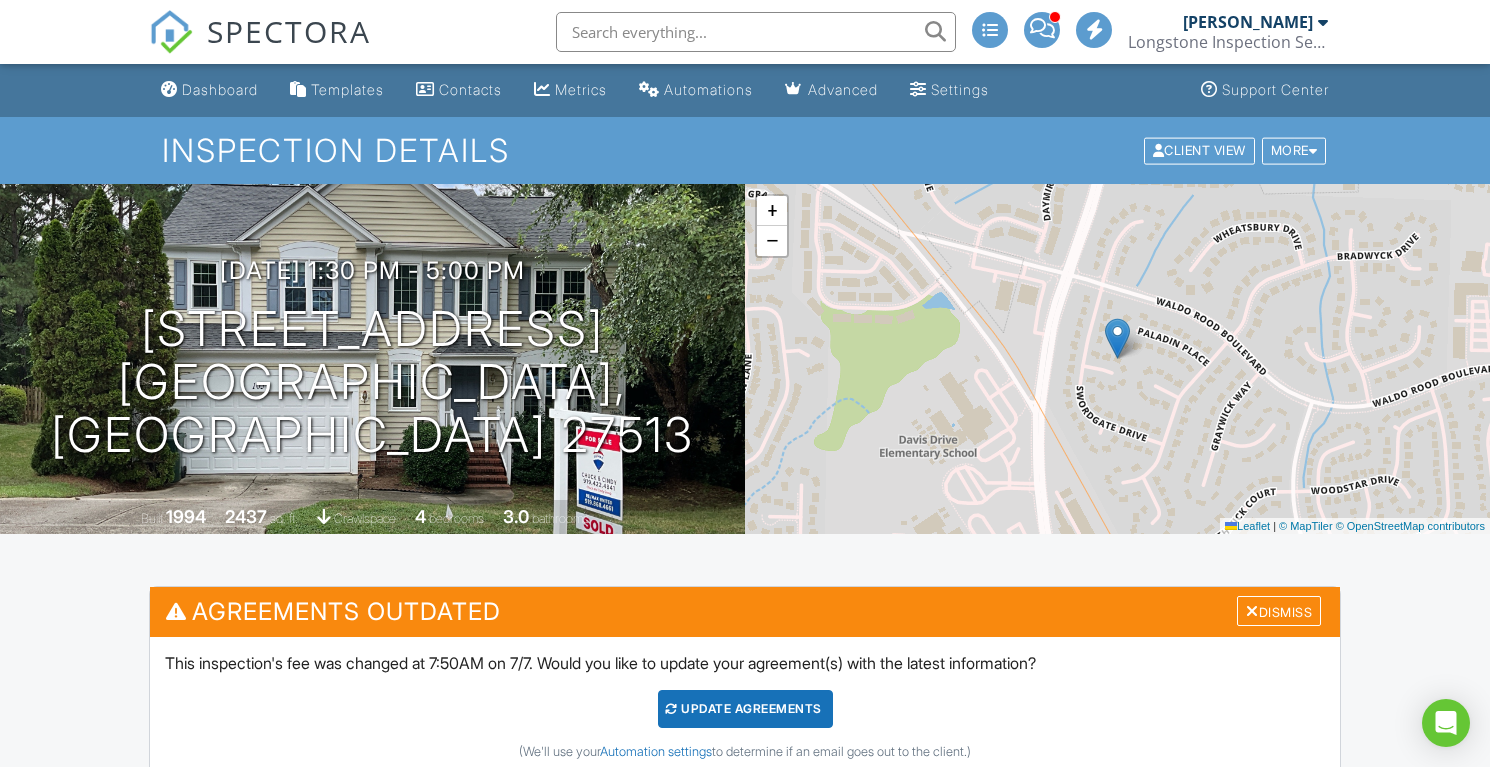 click at bounding box center (1042, 28) 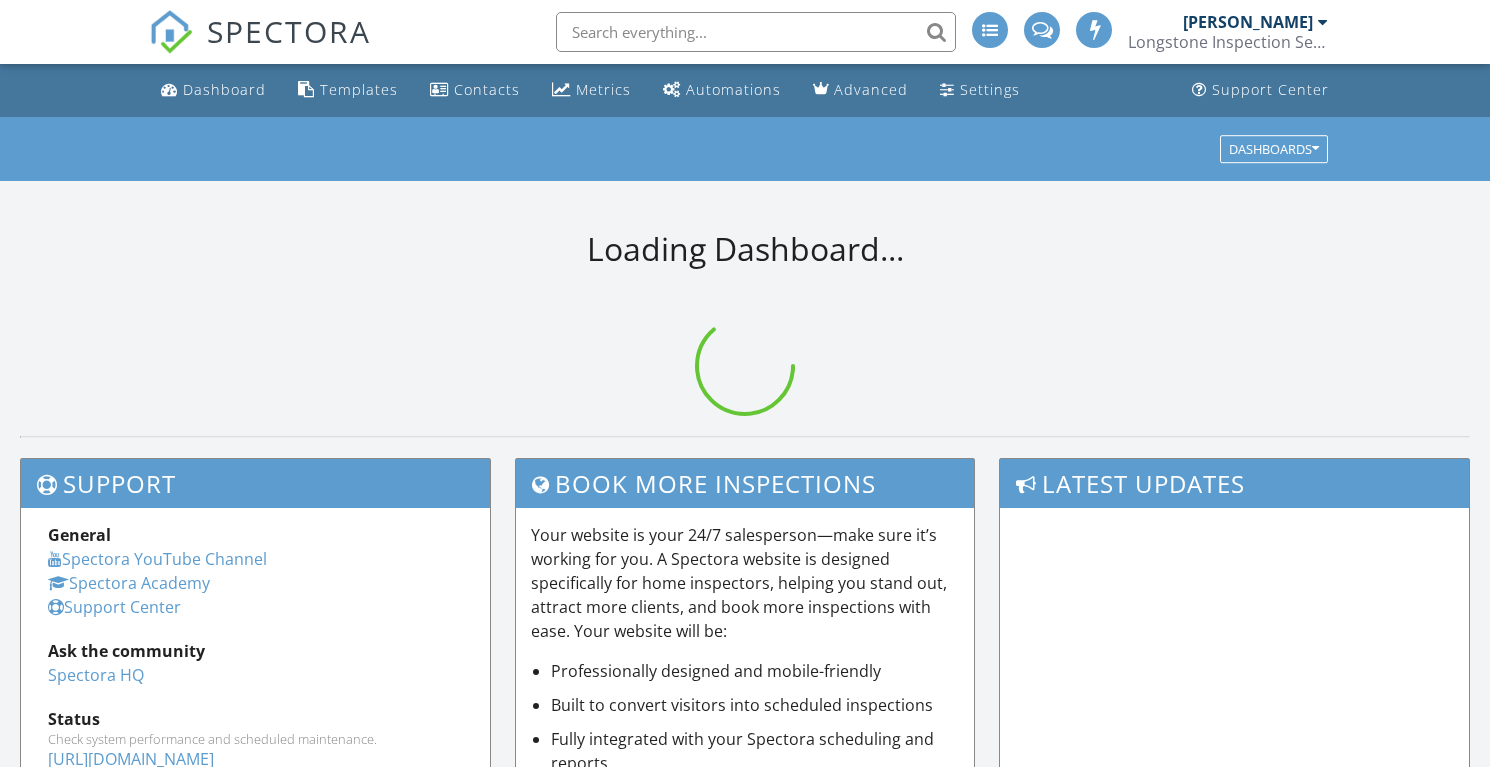 scroll, scrollTop: 0, scrollLeft: 0, axis: both 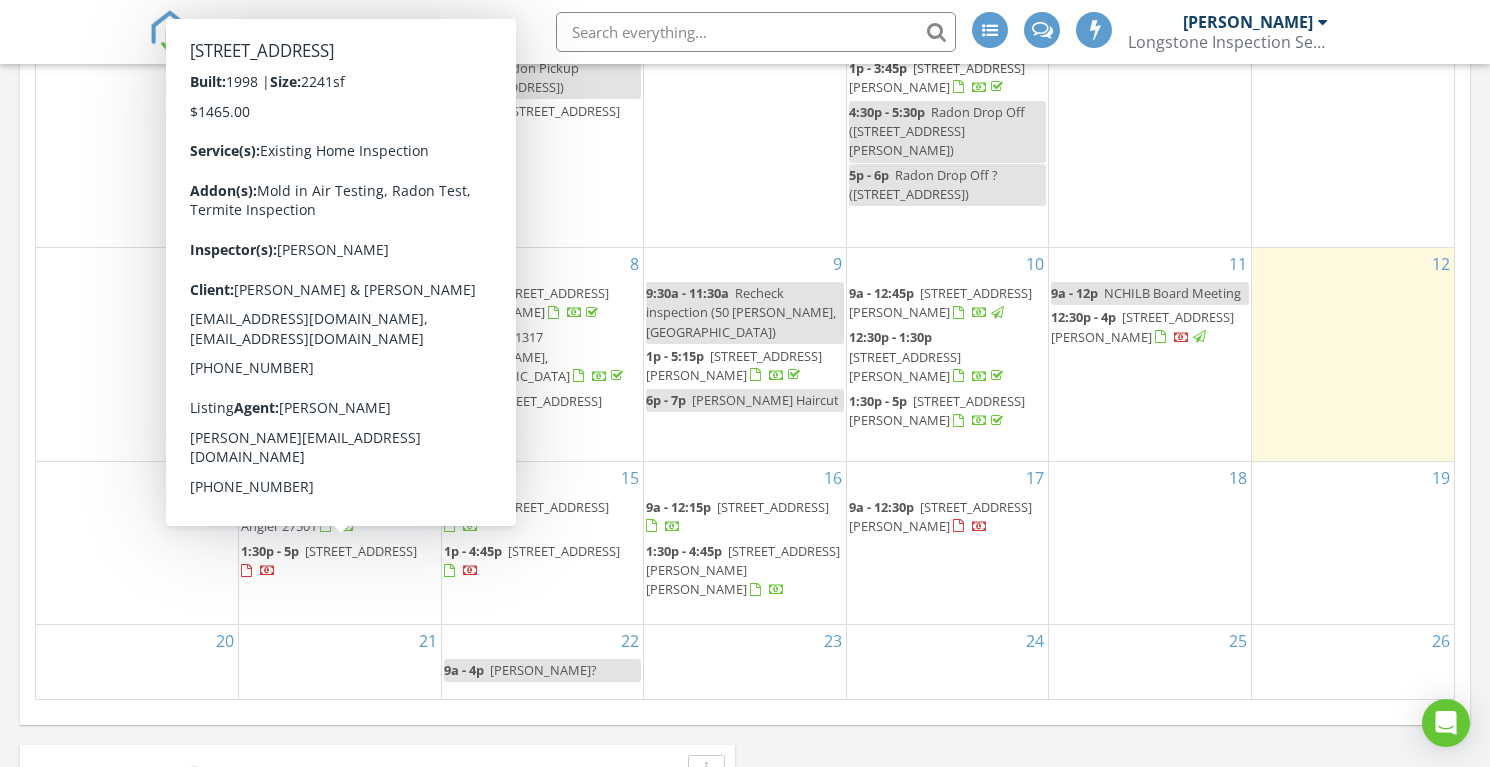 click on "[STREET_ADDRESS]" at bounding box center [361, 551] 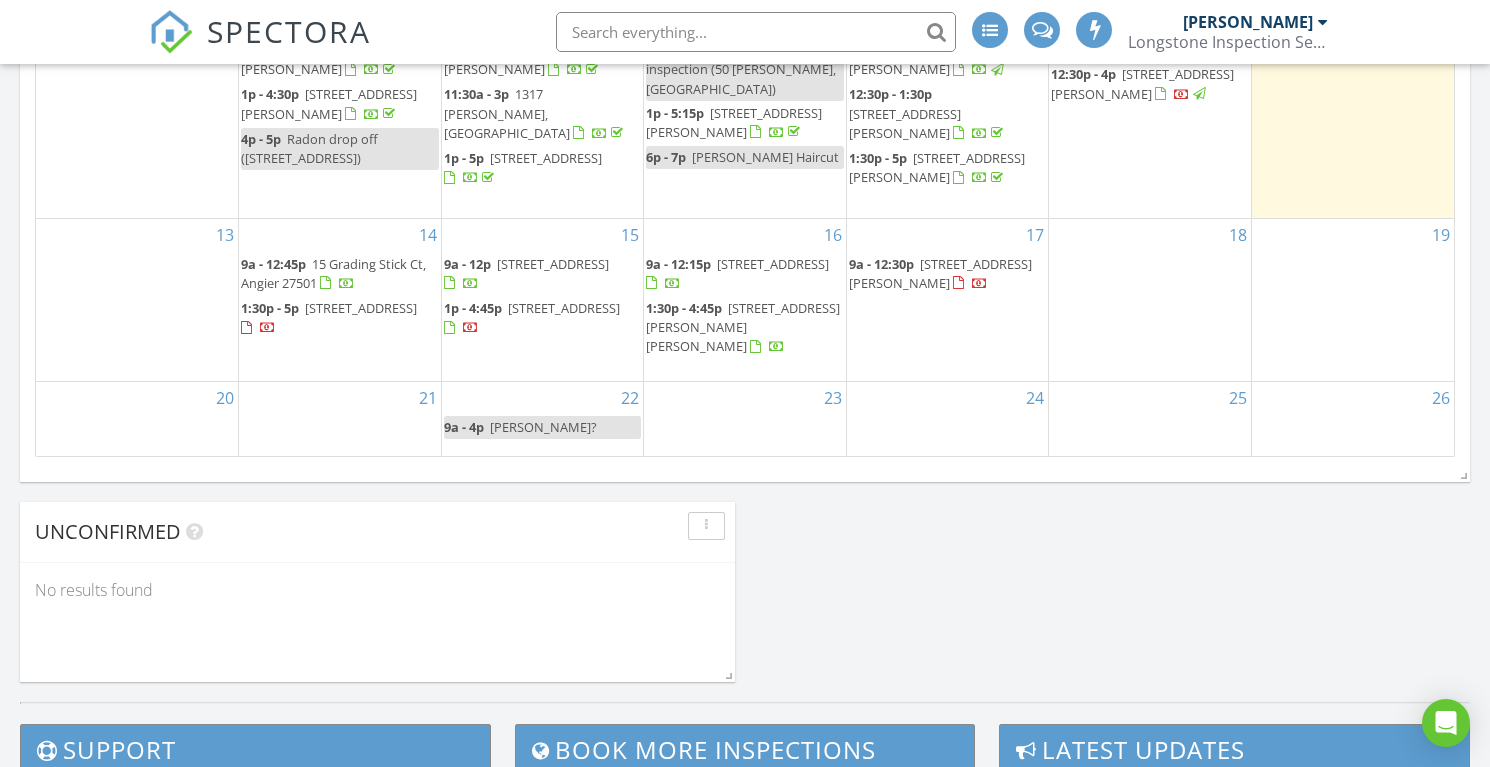 scroll, scrollTop: 1397, scrollLeft: 0, axis: vertical 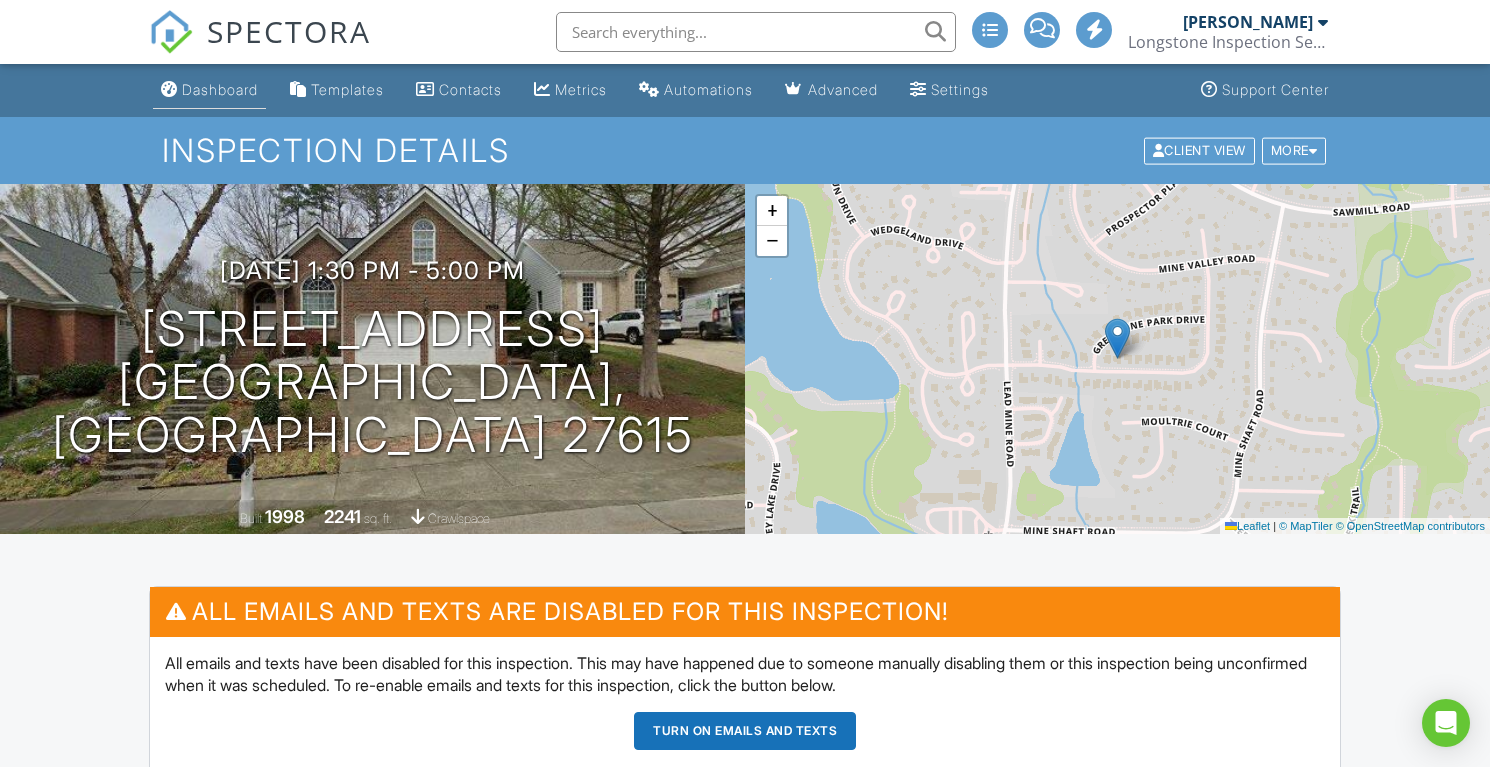 click on "Dashboard" at bounding box center [220, 89] 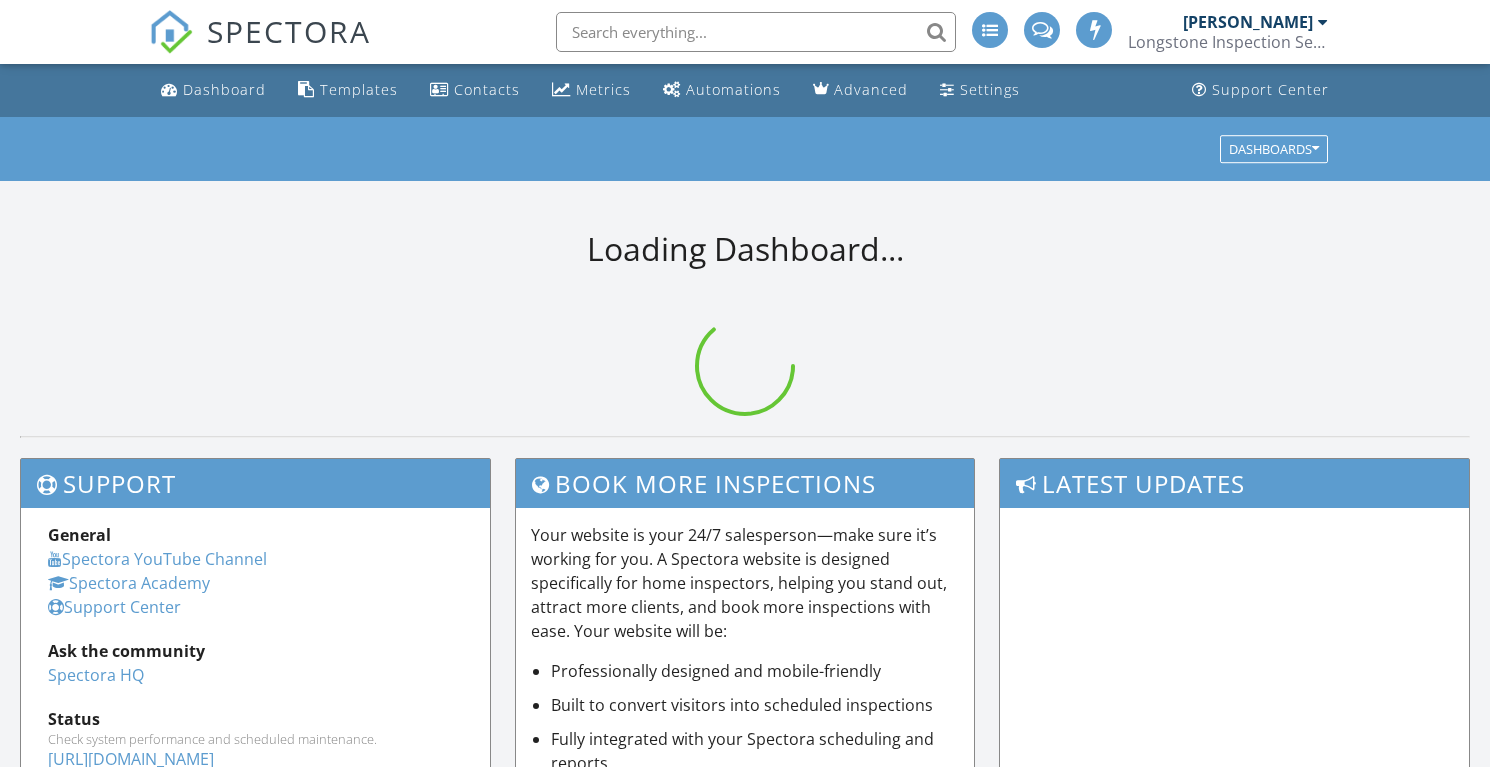 scroll, scrollTop: 0, scrollLeft: 0, axis: both 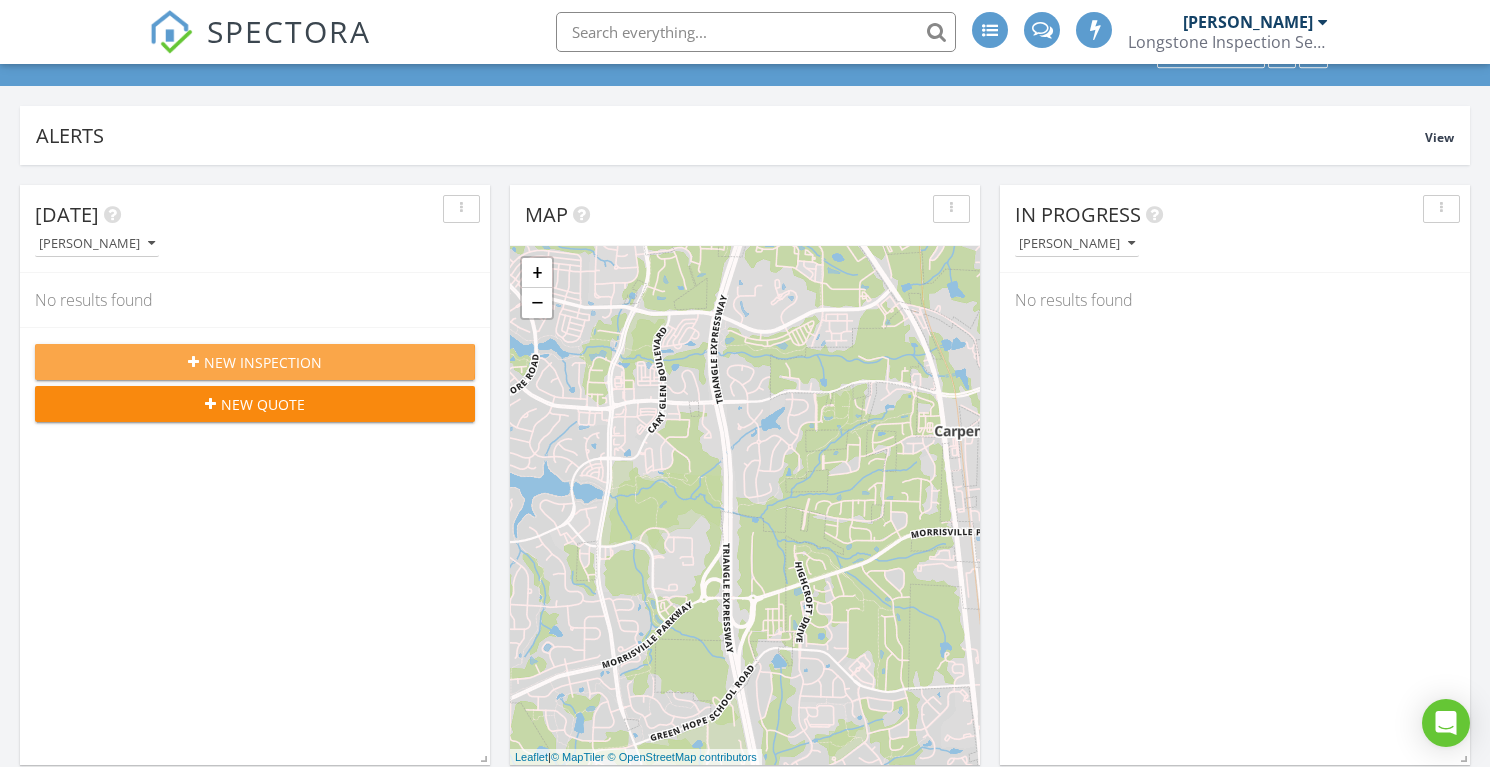 click on "New Inspection" at bounding box center [263, 362] 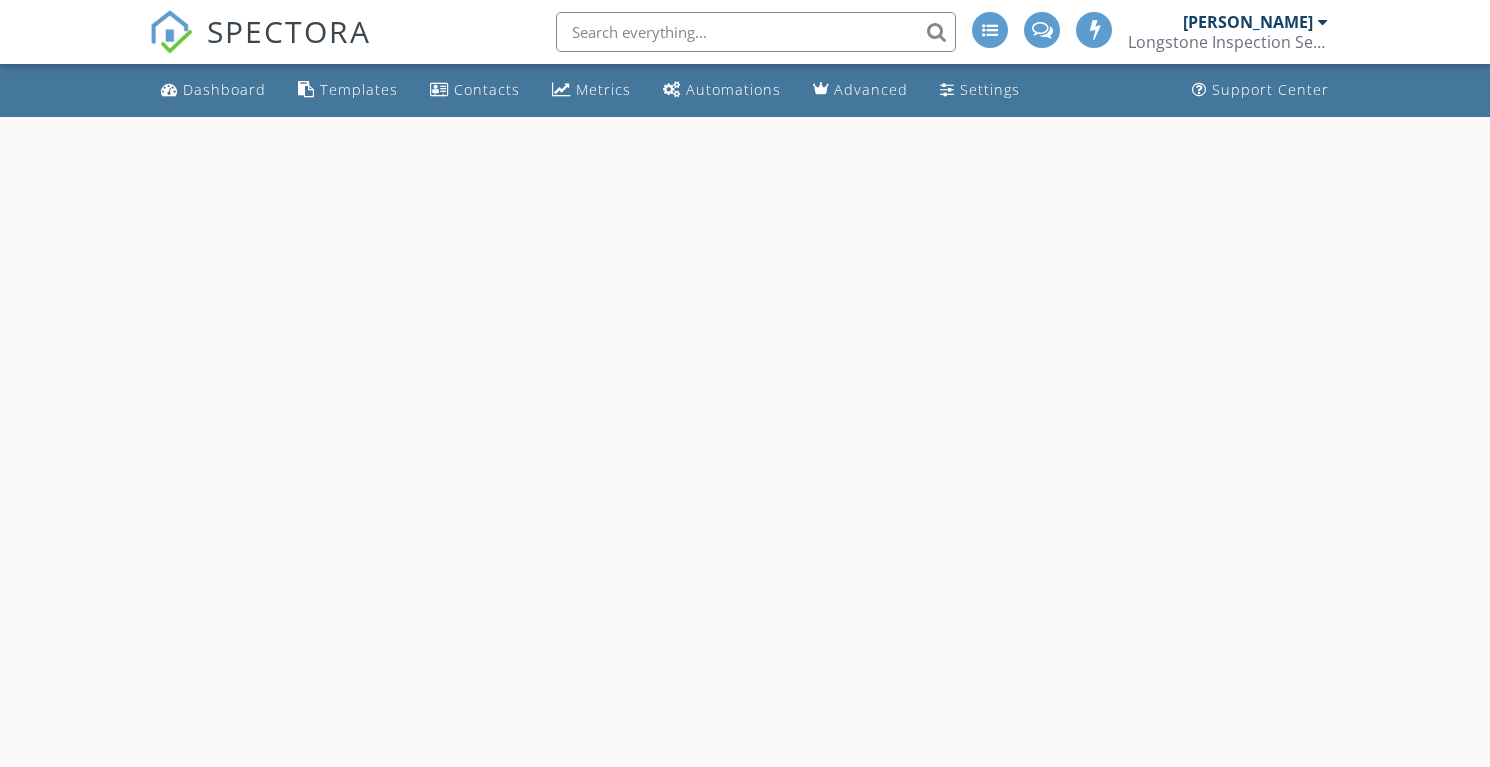 scroll, scrollTop: 0, scrollLeft: 0, axis: both 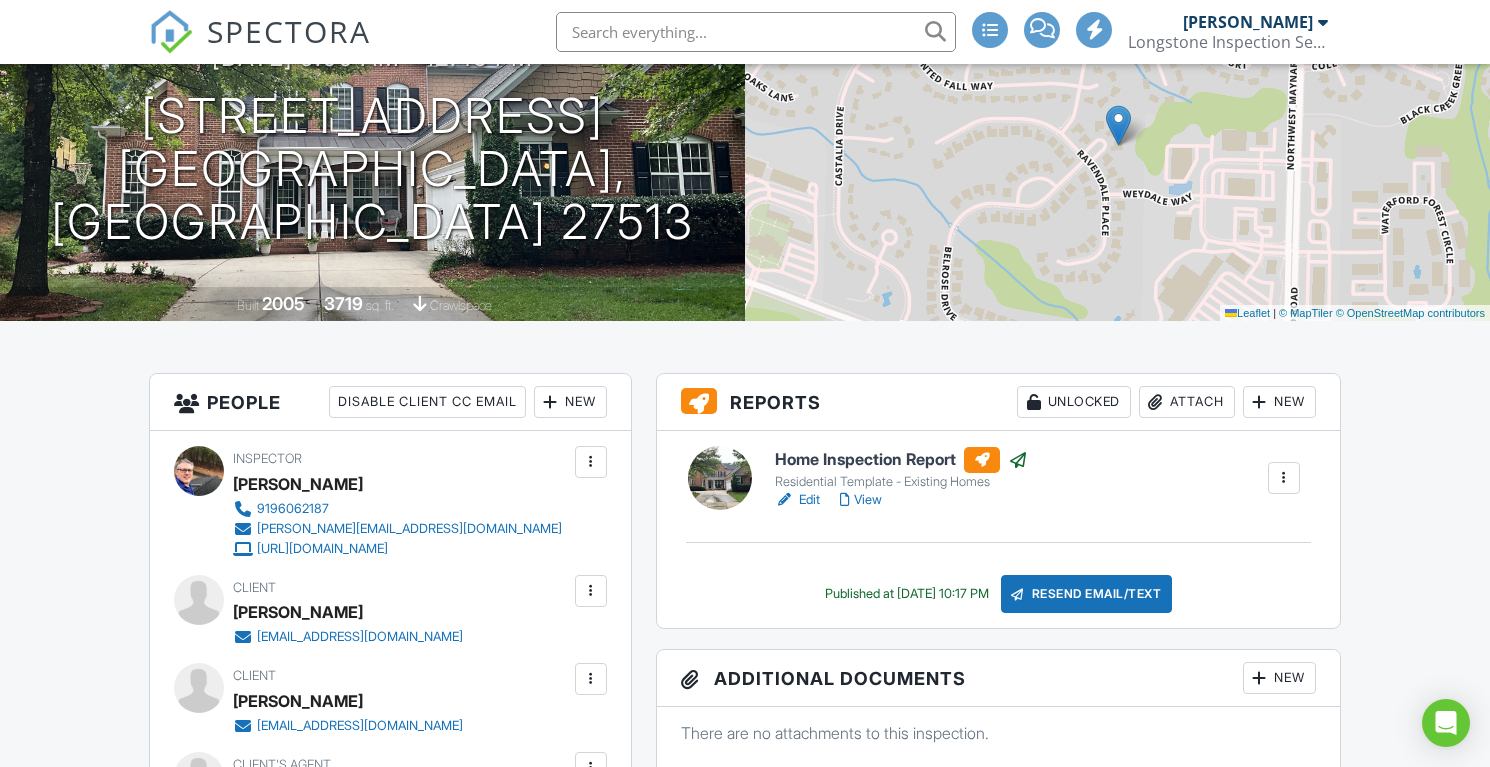 click on "Attach" at bounding box center [1187, 402] 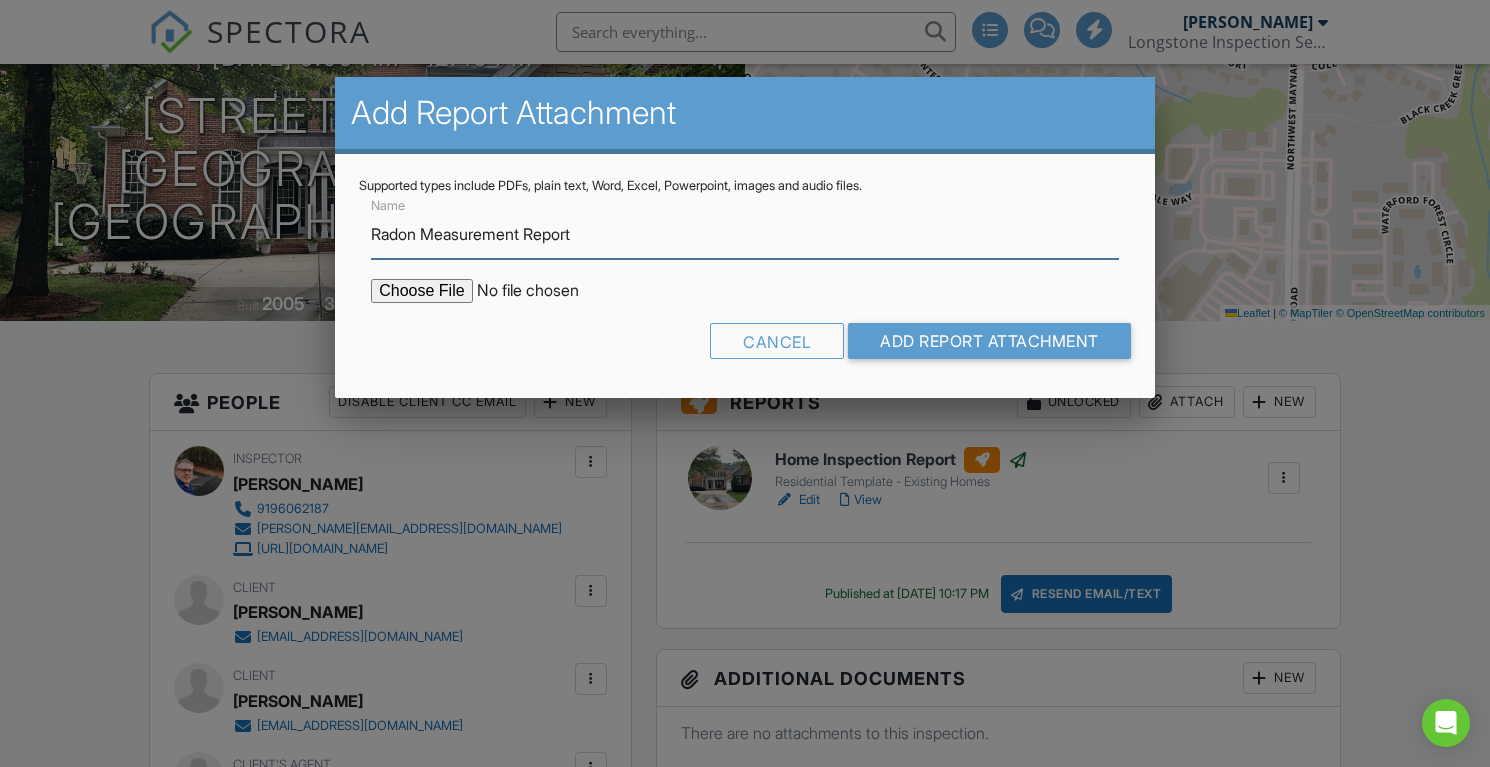 type on "Radon Measurement Report" 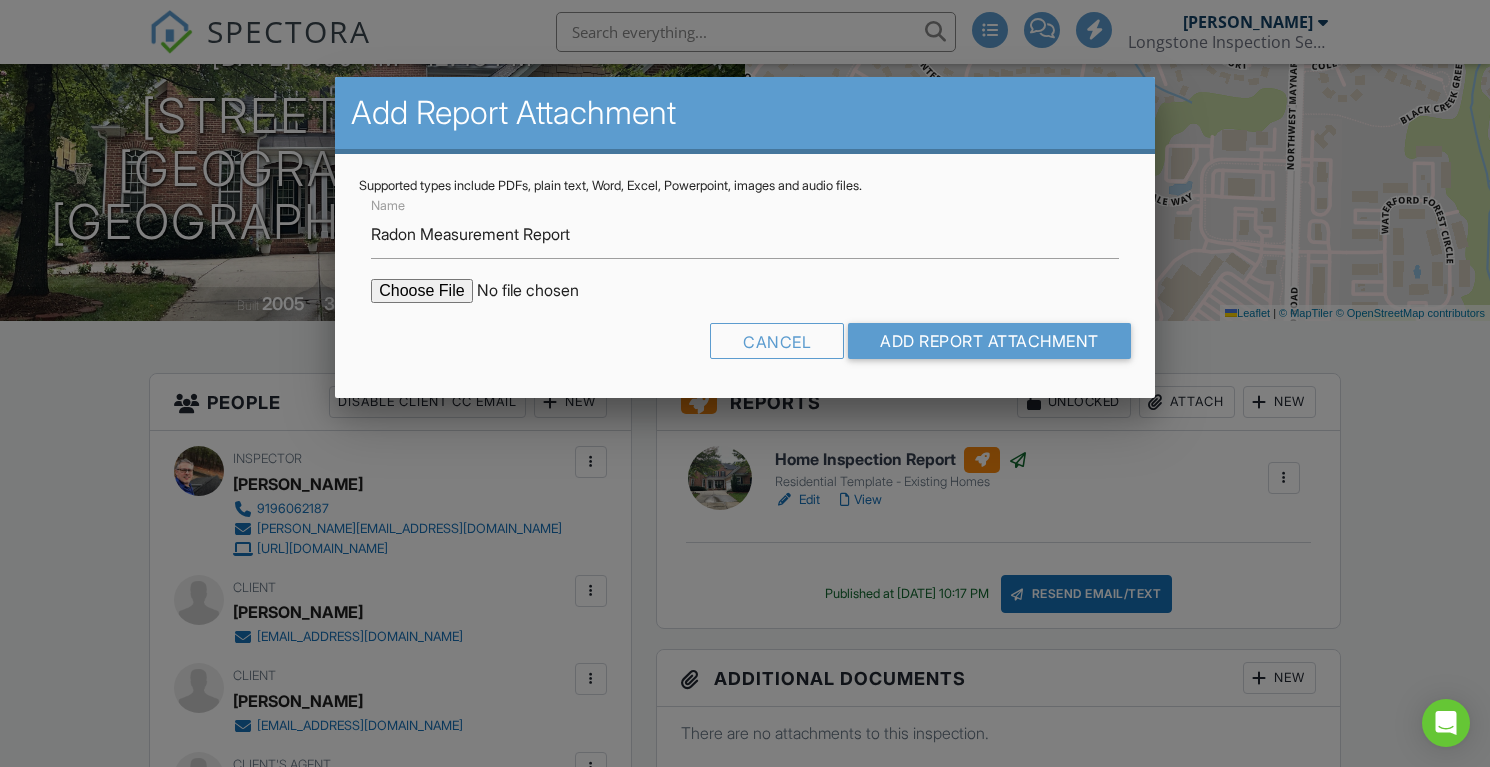 click at bounding box center (541, 291) 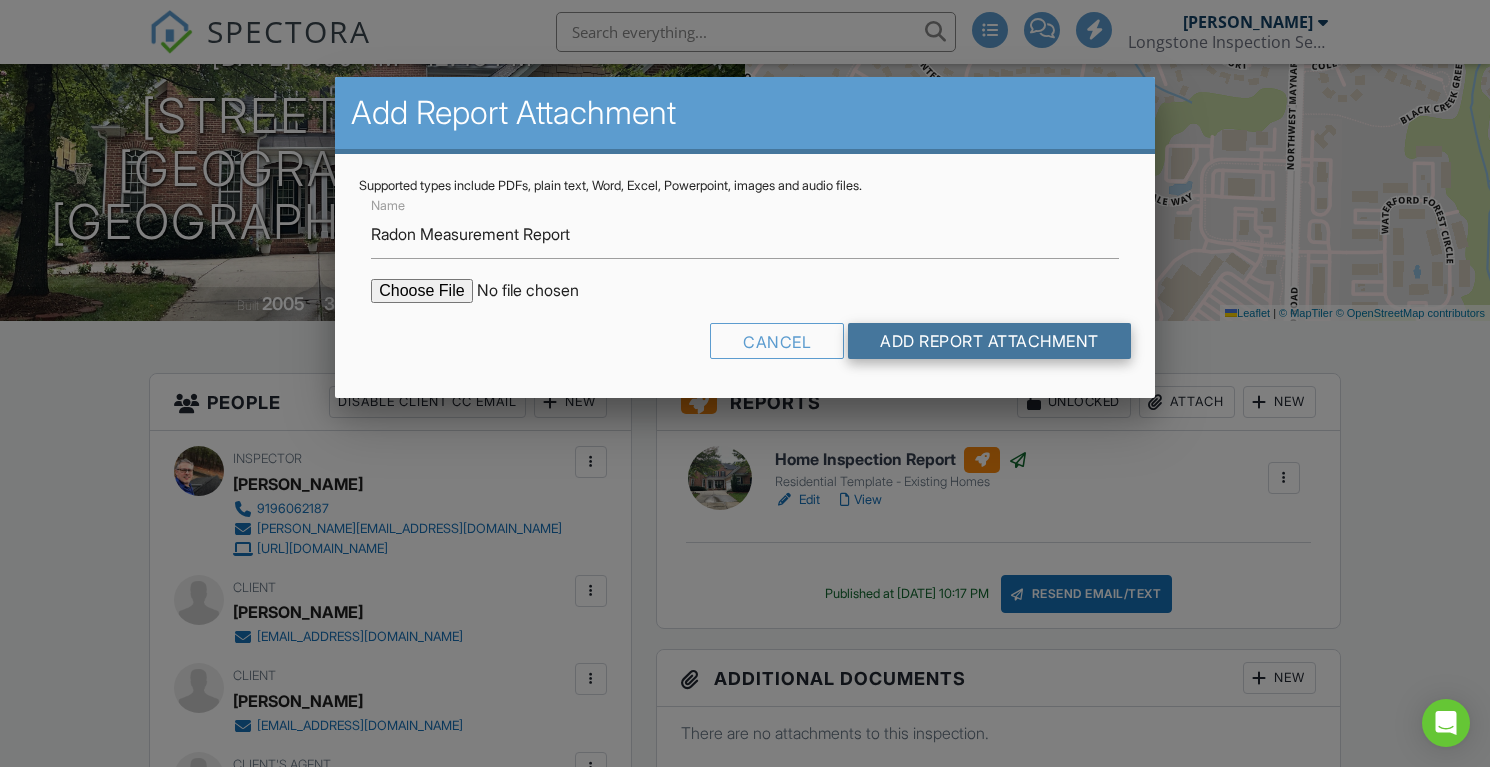 click on "Add Report Attachment" at bounding box center (989, 341) 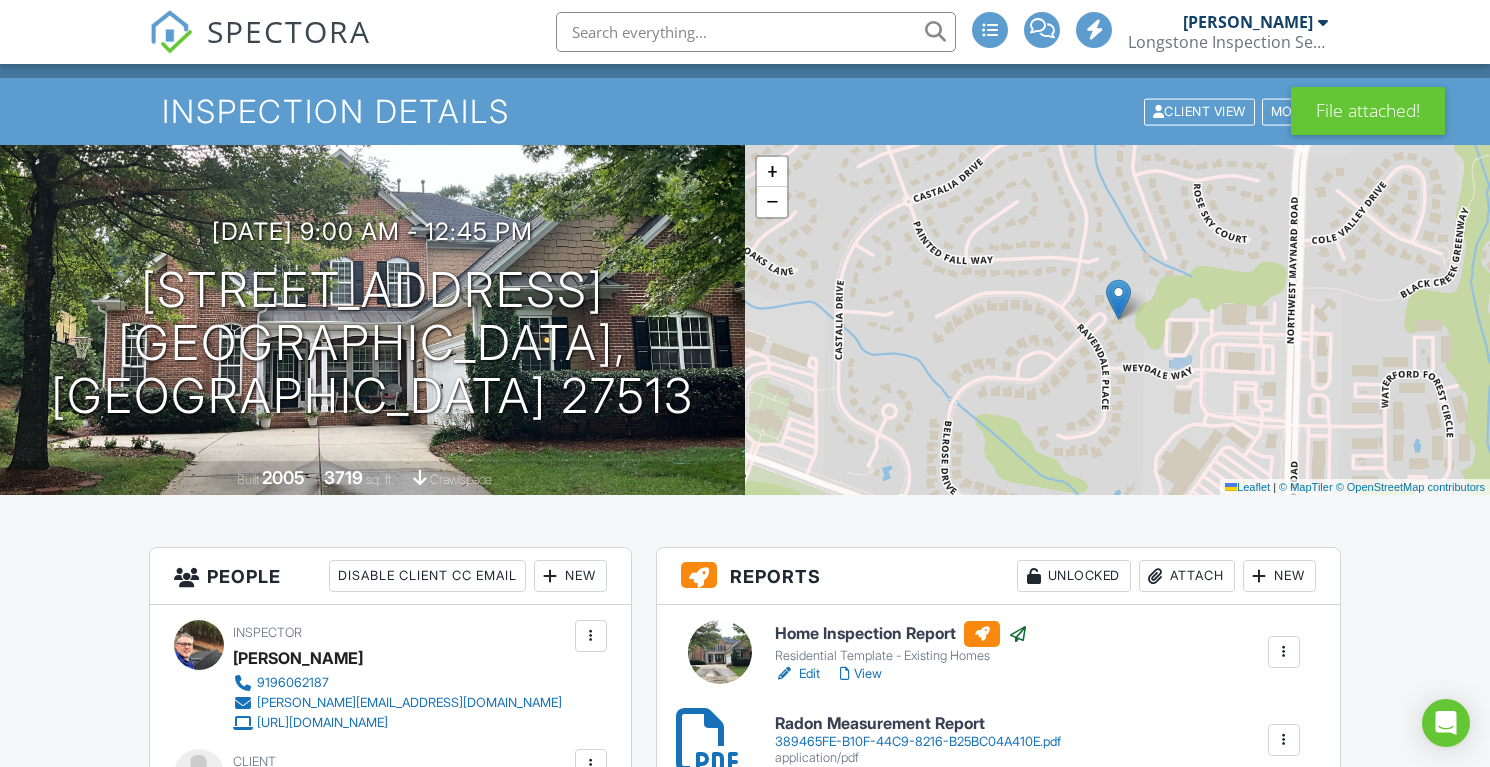 scroll, scrollTop: 114, scrollLeft: 0, axis: vertical 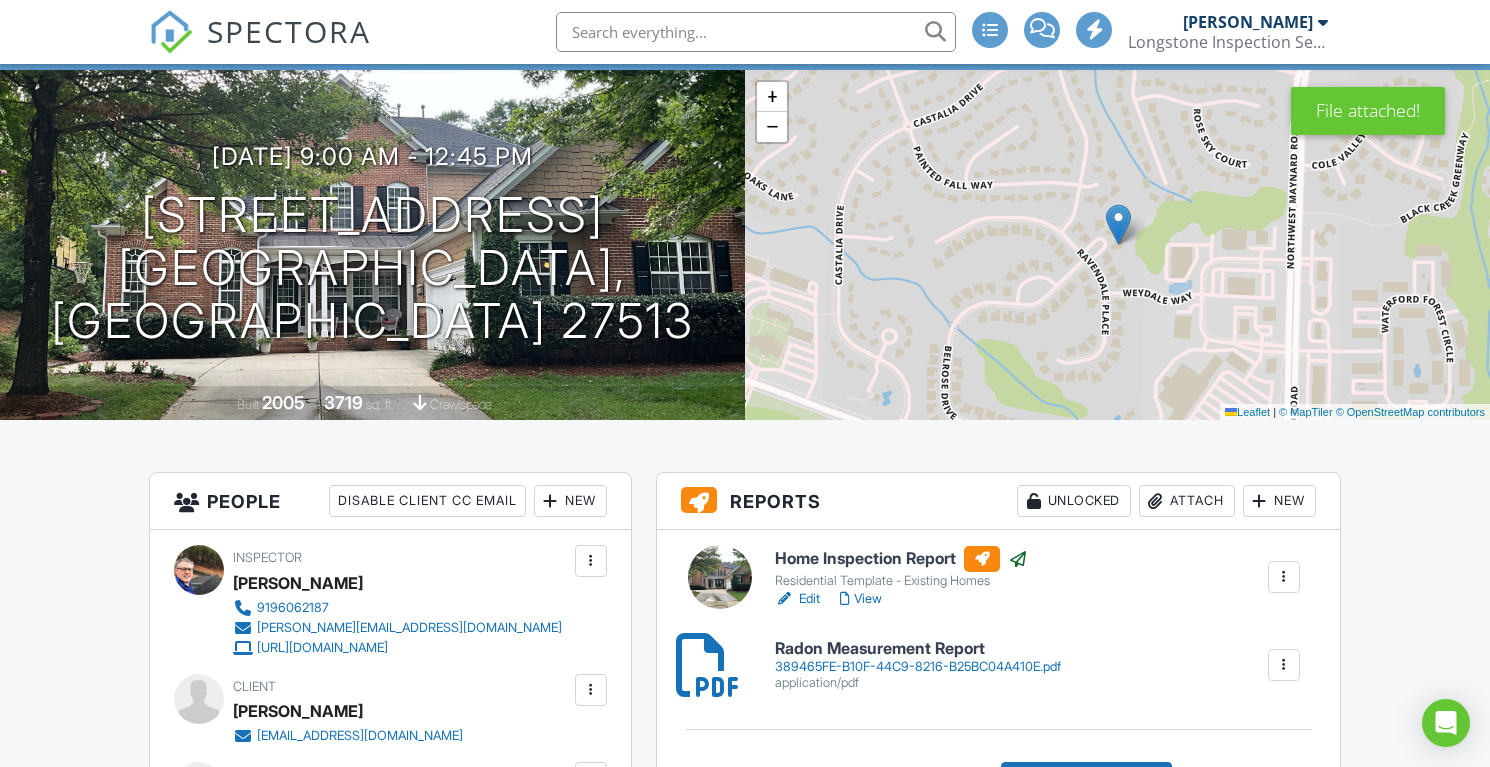 click on "389465FE-B10F-44C9-8216-B25BC04A410E.pdf" at bounding box center [918, 667] 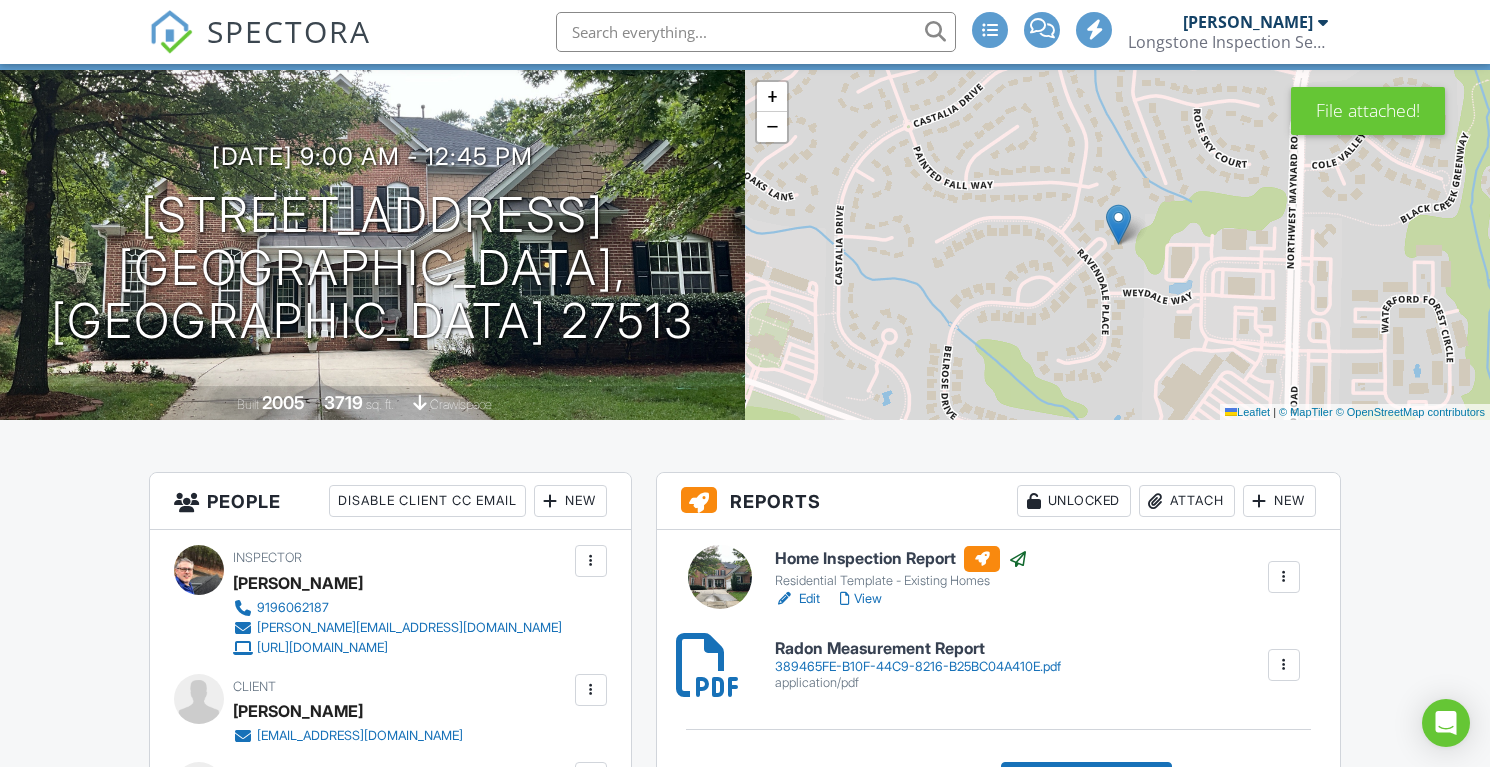 click on "Attach" at bounding box center [1187, 501] 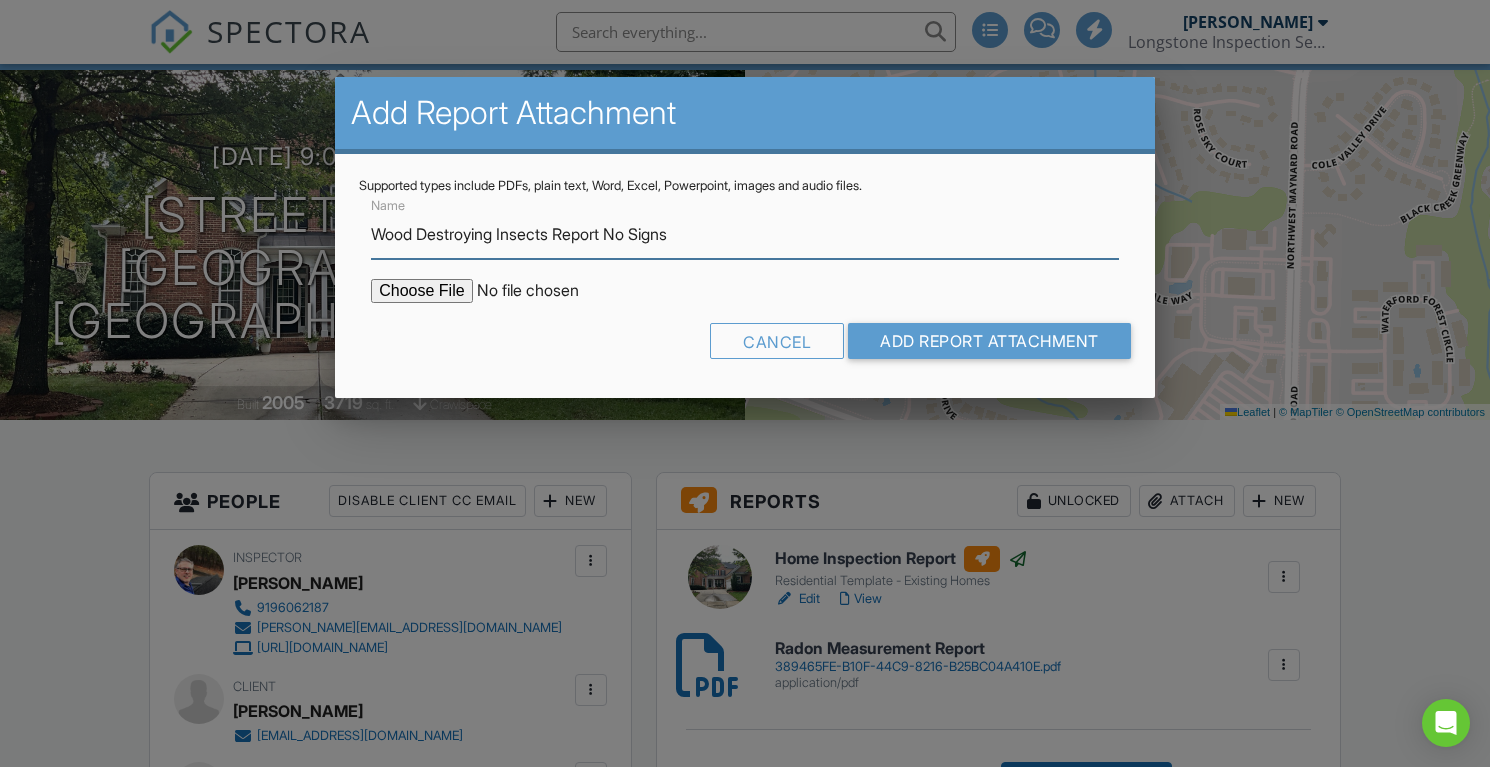 type on "Wood Destroying Insects Report No Signs" 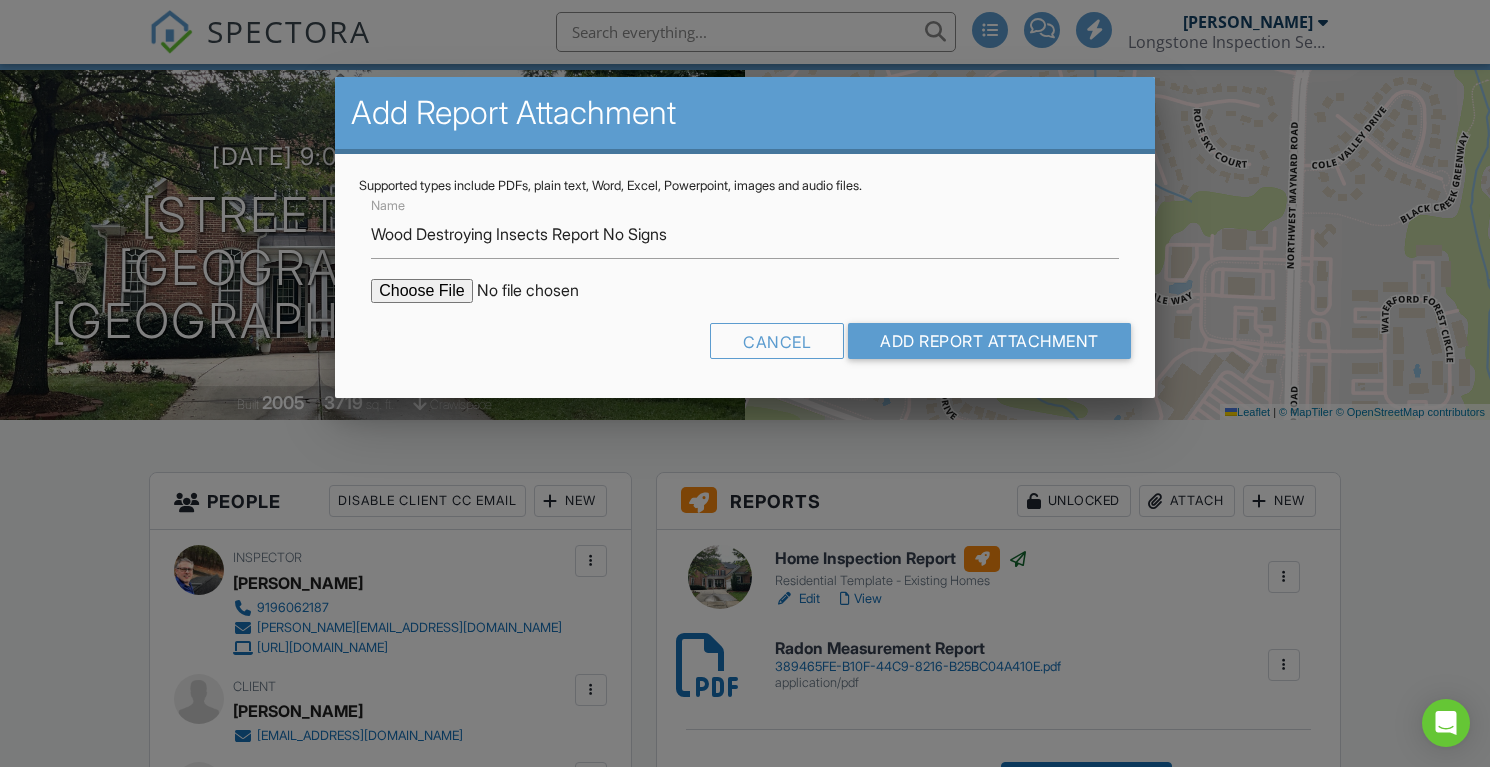 click at bounding box center [541, 291] 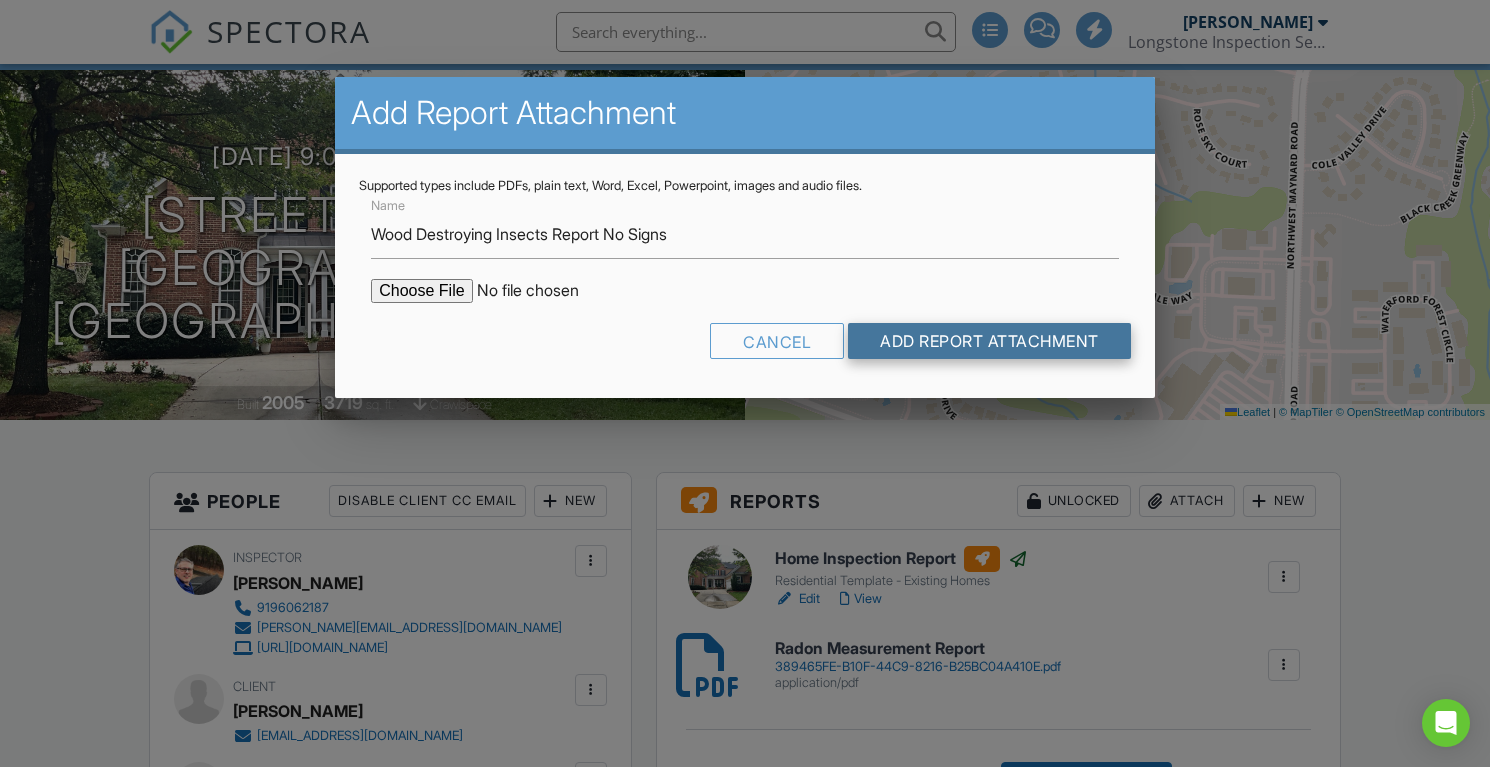 click on "Add Report Attachment" at bounding box center [989, 341] 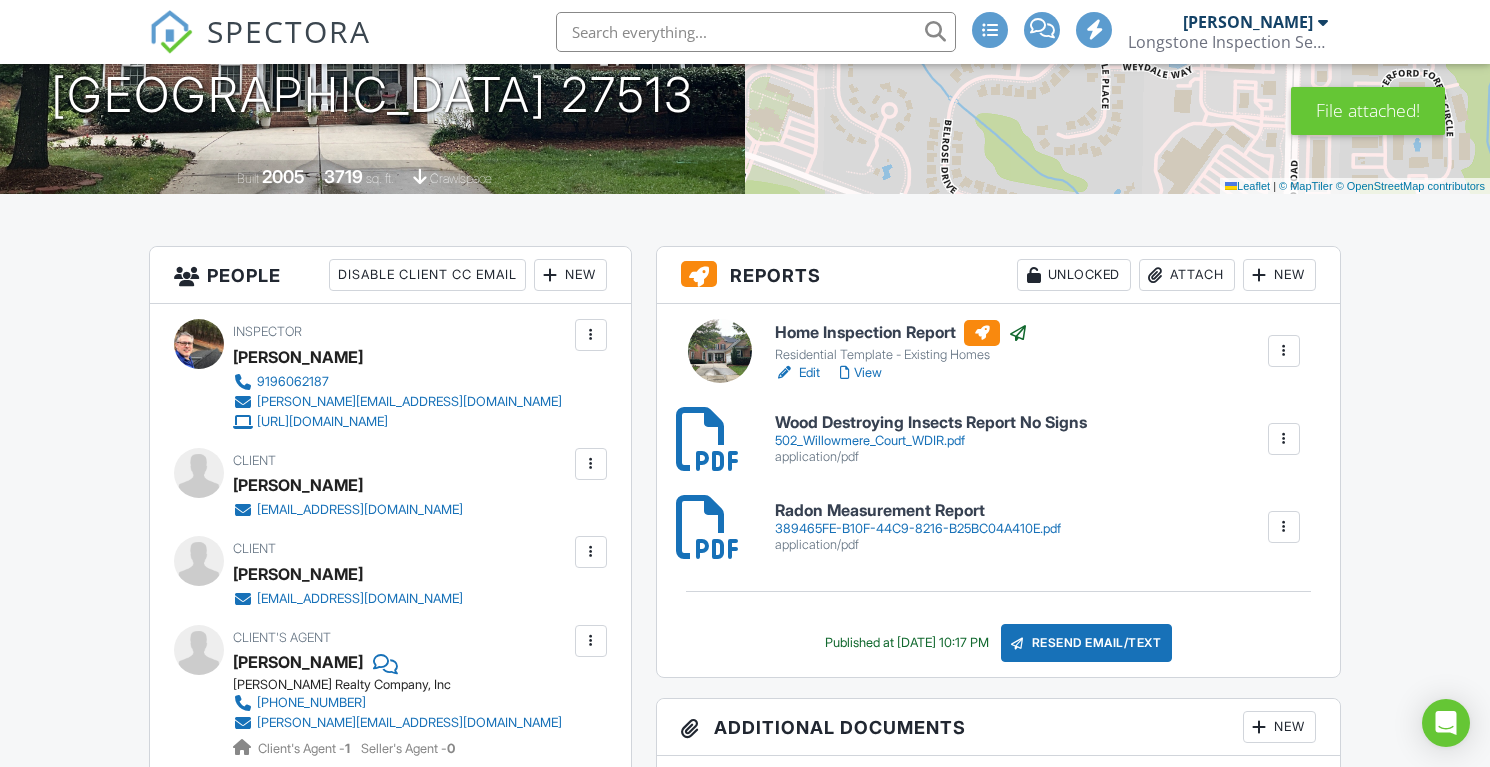 scroll, scrollTop: 347, scrollLeft: 0, axis: vertical 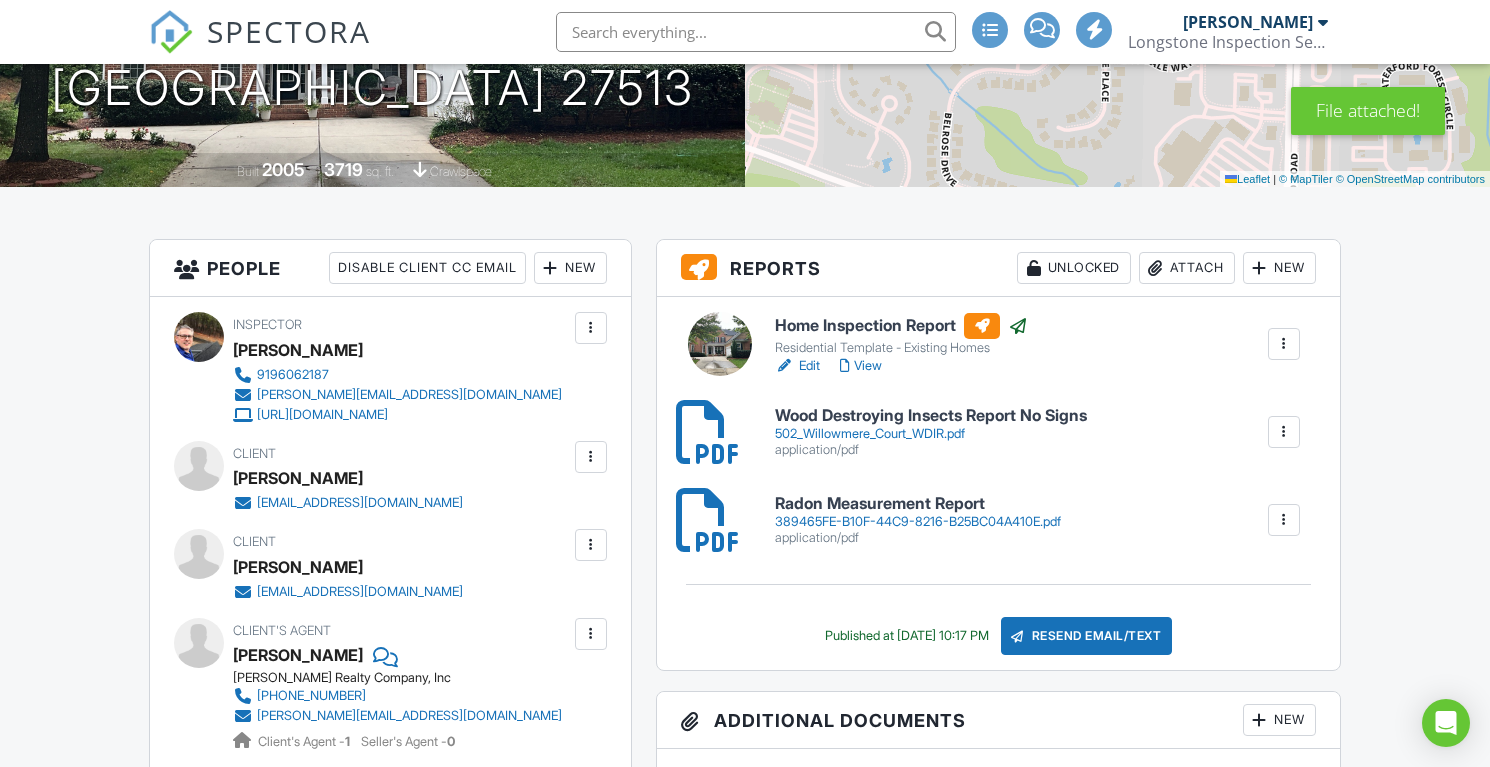 click on "502_Willowmere_Court_WDIR.pdf" at bounding box center [931, 434] 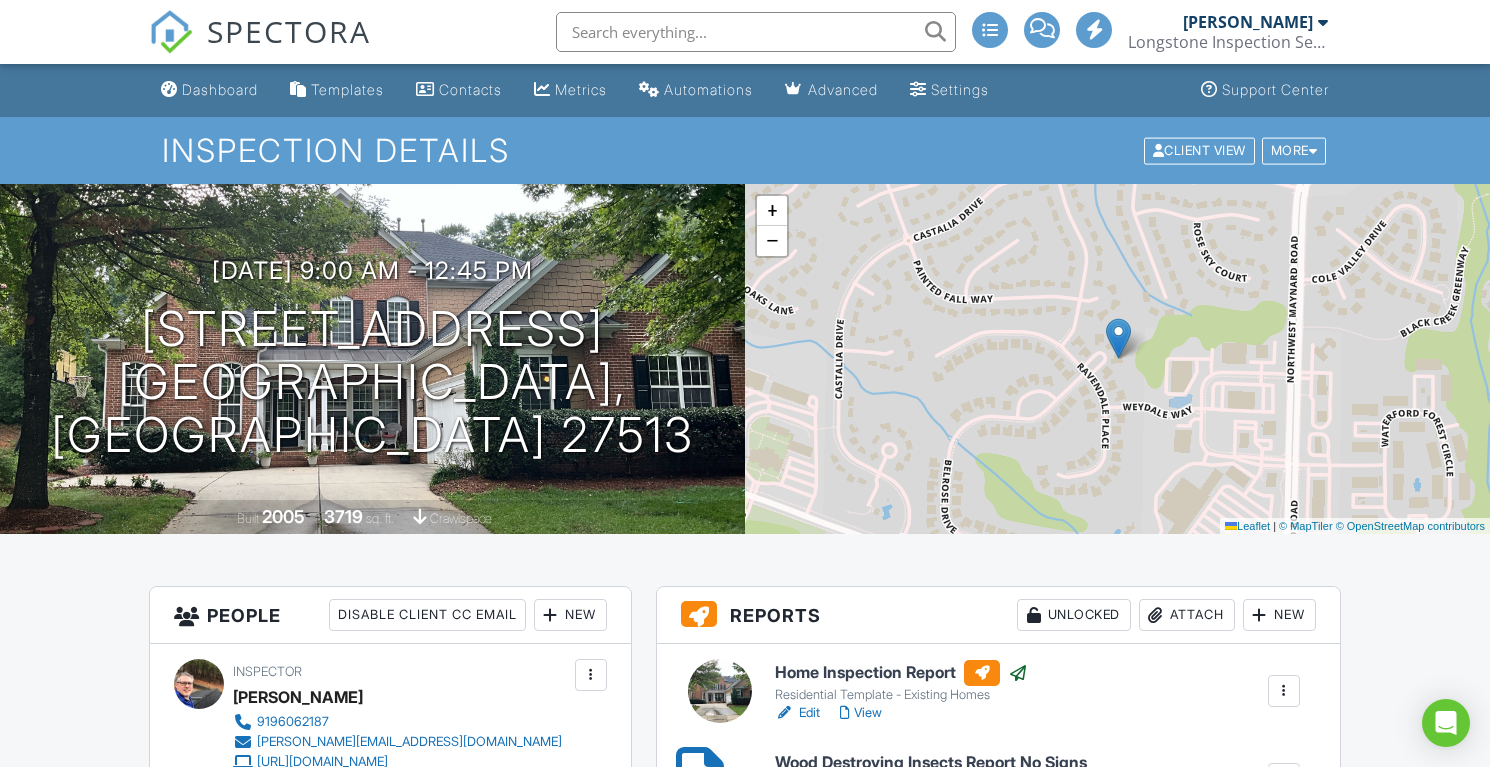 click on "Dashboard" at bounding box center (209, 90) 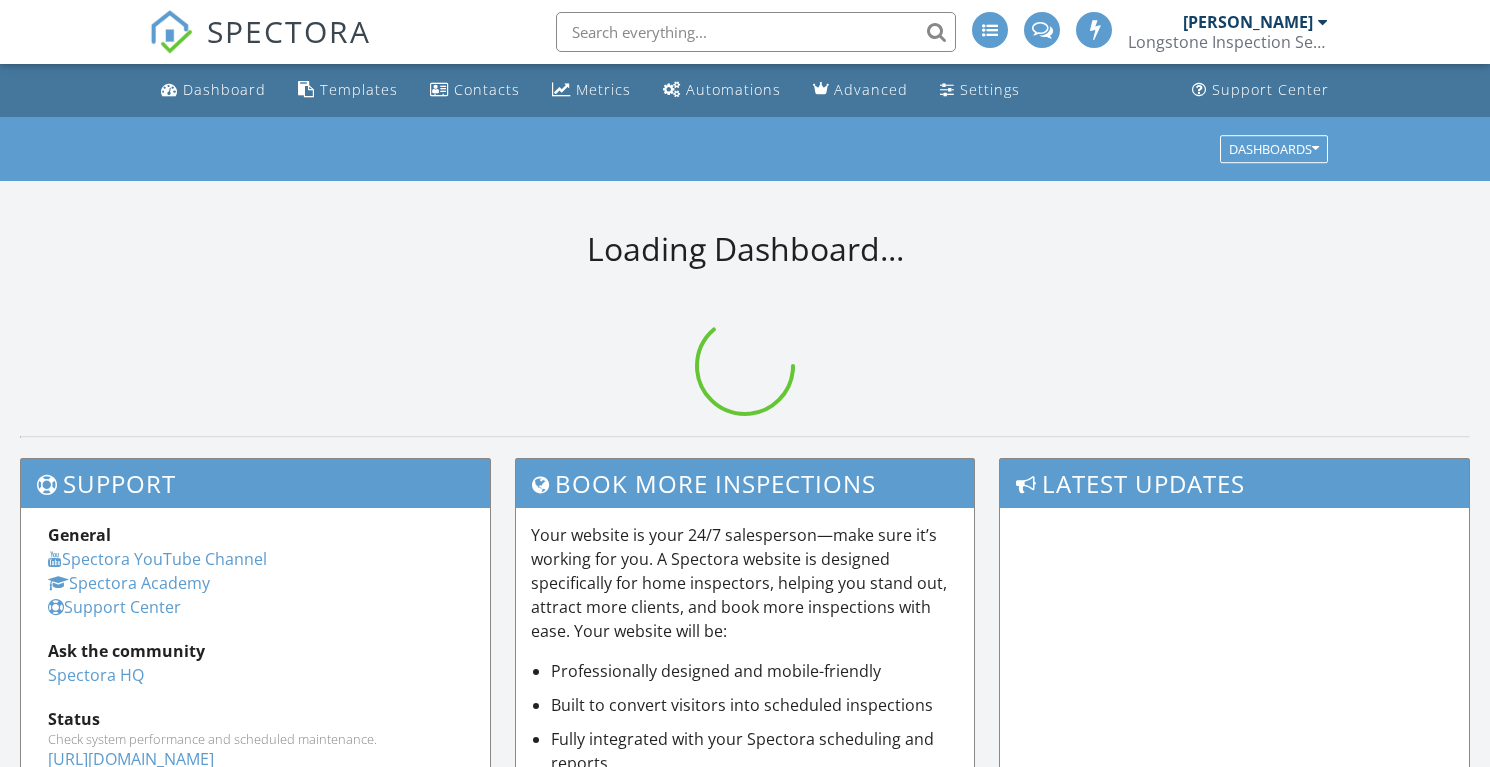 scroll, scrollTop: 0, scrollLeft: 0, axis: both 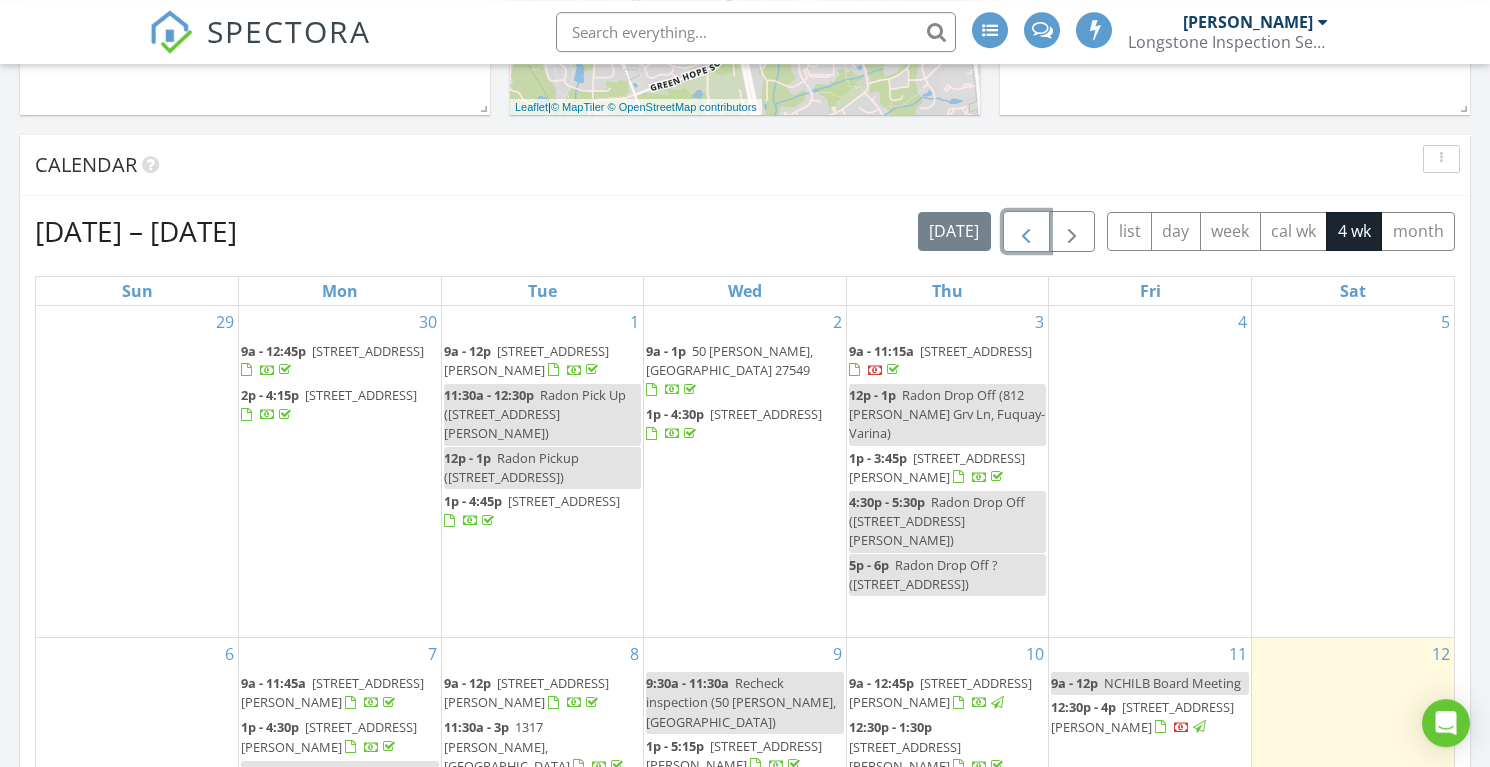 click at bounding box center [1026, 232] 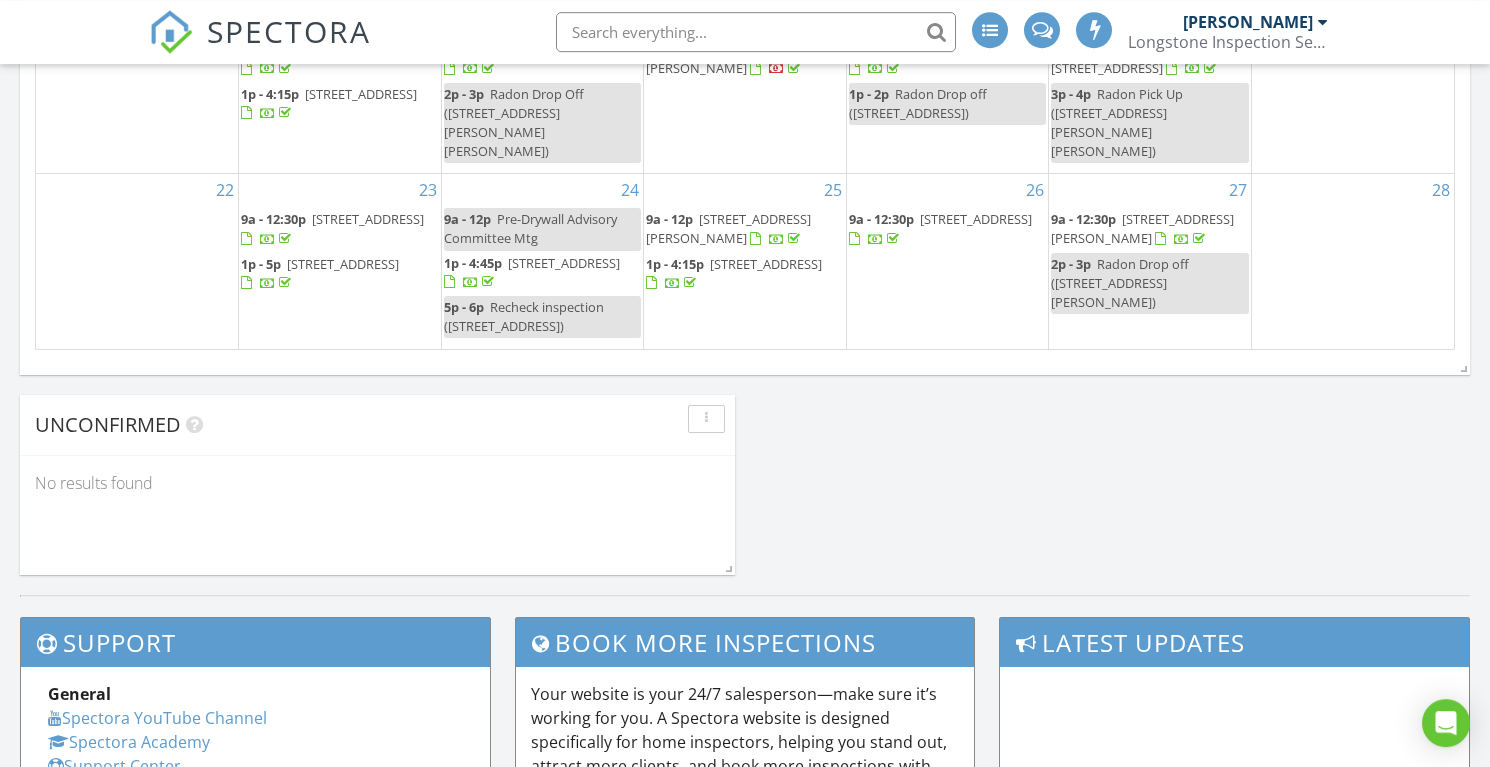 scroll, scrollTop: 1468, scrollLeft: 0, axis: vertical 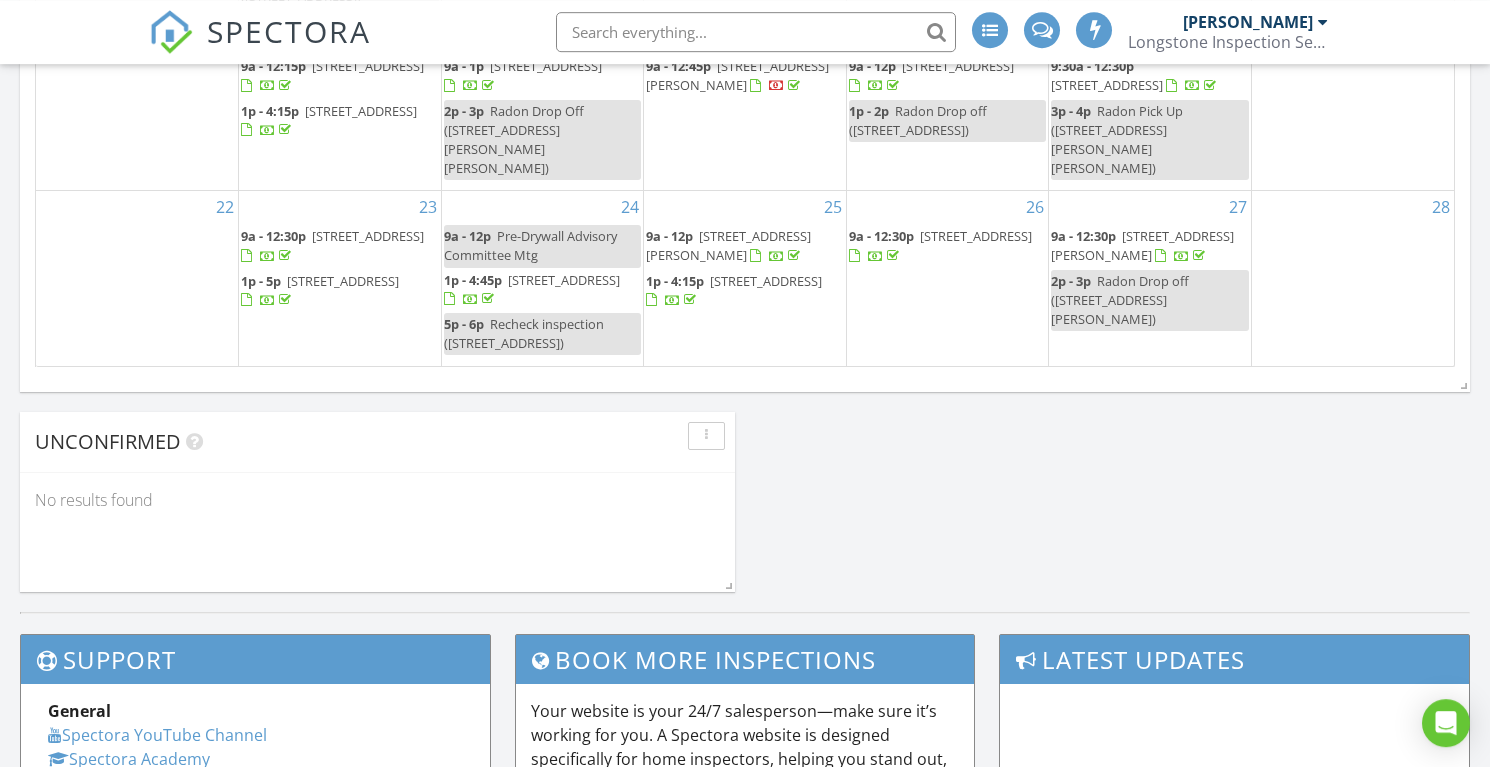 click on "[DATE]
[PERSON_NAME]
No results found       New Inspection     New Quote         Map               + − Leaflet  |  © MapTiler   © OpenStreetMap contributors     In Progress
[PERSON_NAME]
No results found       Calendar                 [DATE] – [DATE] [DATE] list day week cal wk 4 wk month Sun Mon Tue Wed Thu Fri Sat 1
9a - 11:30a
[STREET_ADDRESS][US_STATE][PERSON_NAME]
2
9a - 12p
[STREET_ADDRESS][PERSON_NAME]
2p - 5:45p
[STREET_ADDRESS][PERSON_NAME]
3
9a - 1:30p" at bounding box center [745, -298] 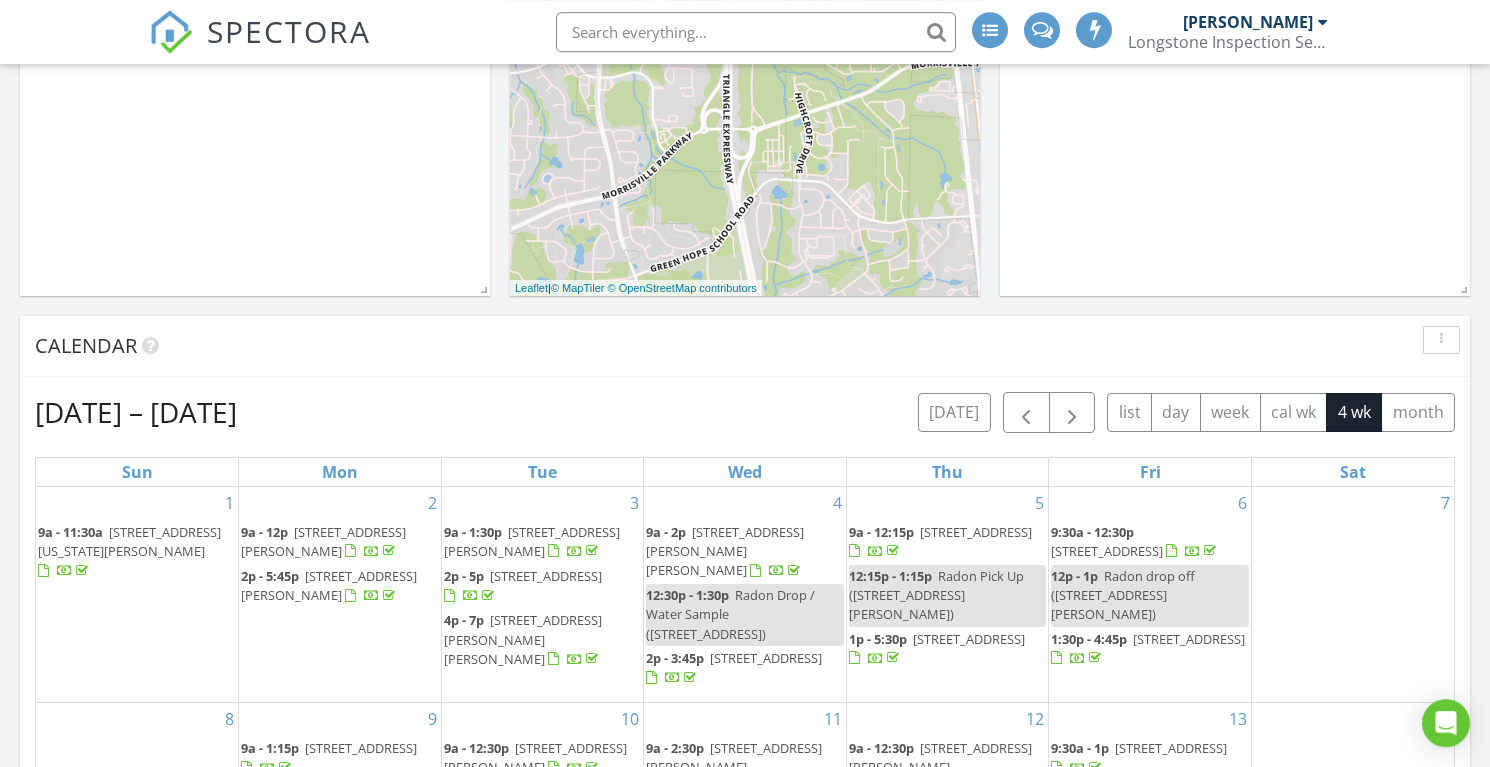 scroll, scrollTop: 579, scrollLeft: 0, axis: vertical 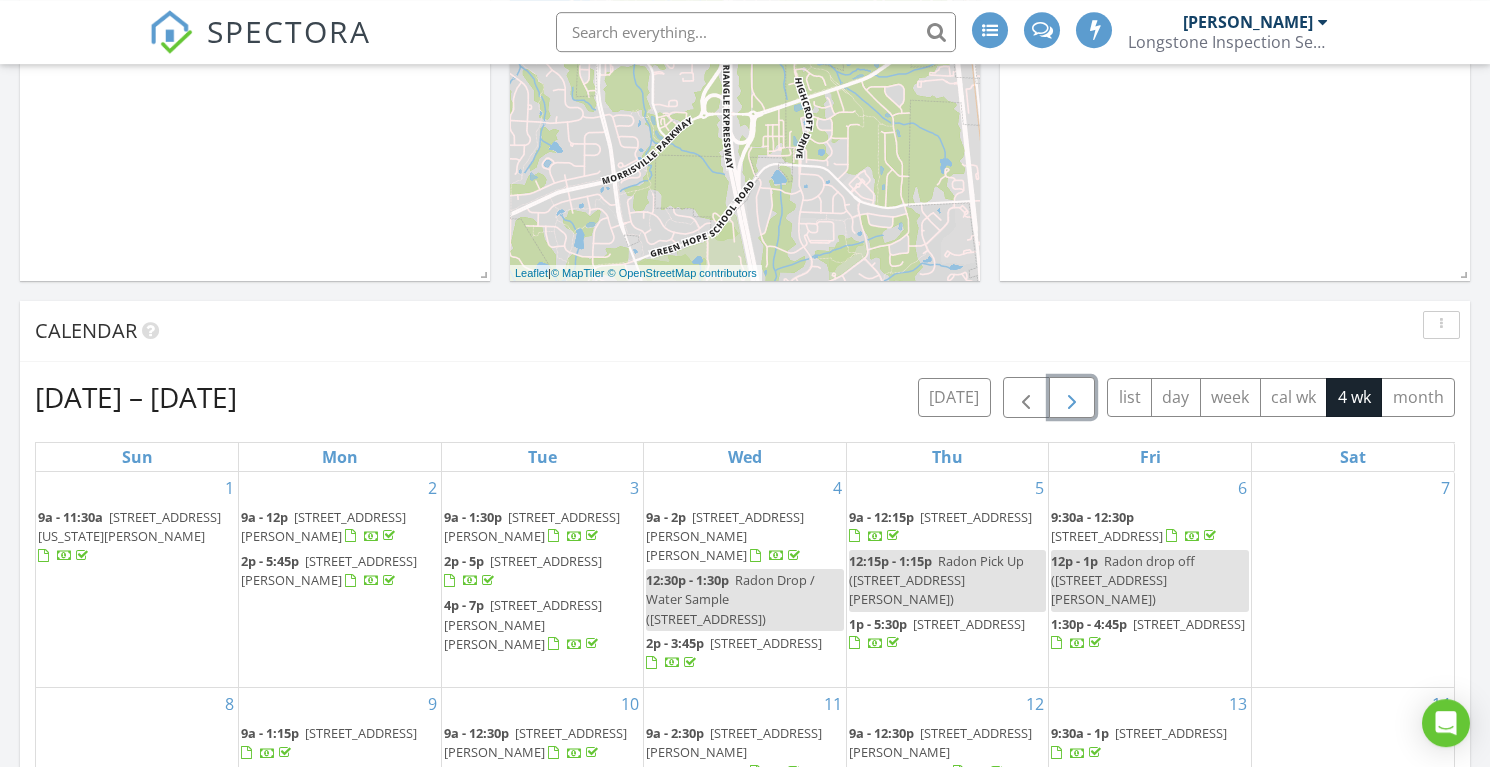 click at bounding box center (1072, 398) 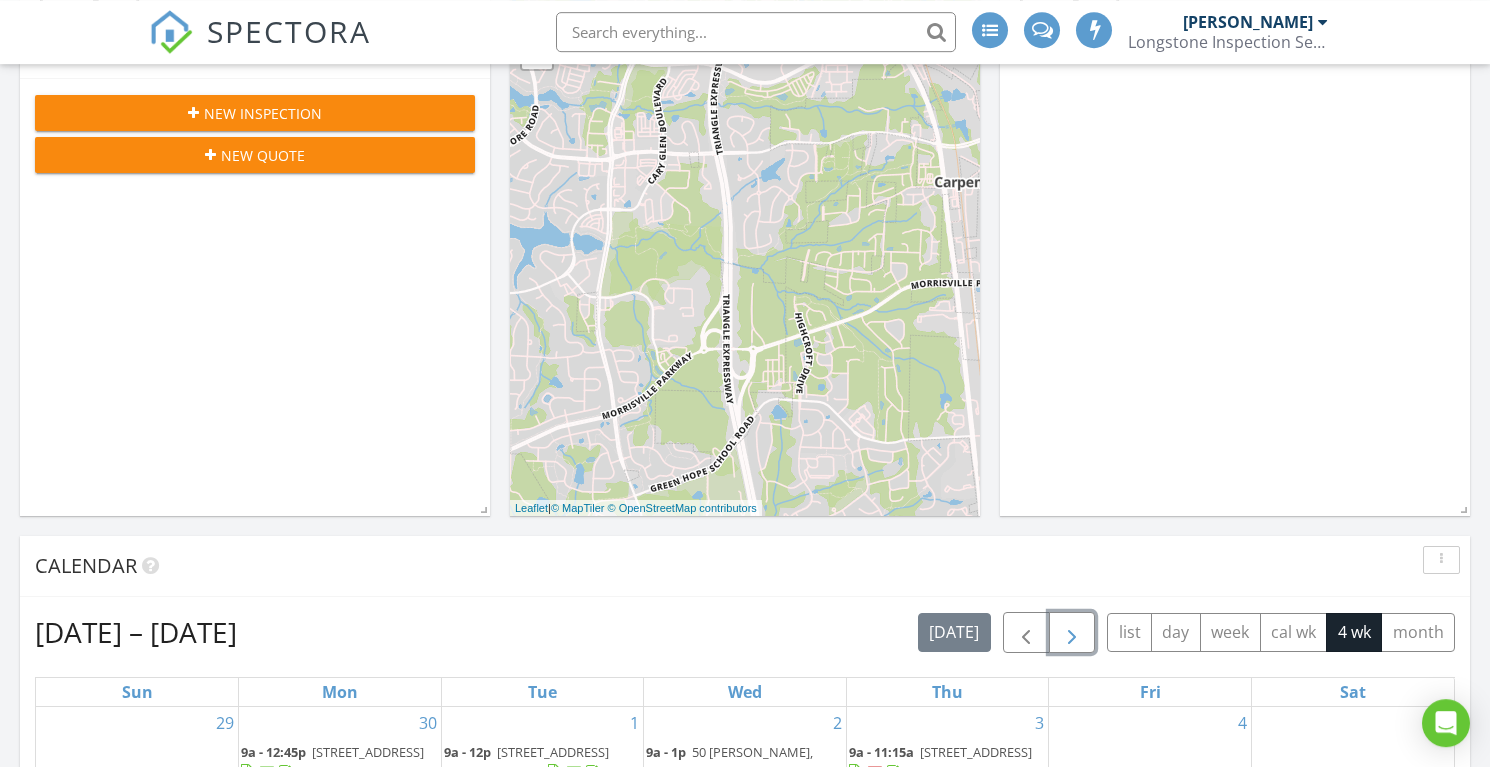 scroll, scrollTop: 0, scrollLeft: 0, axis: both 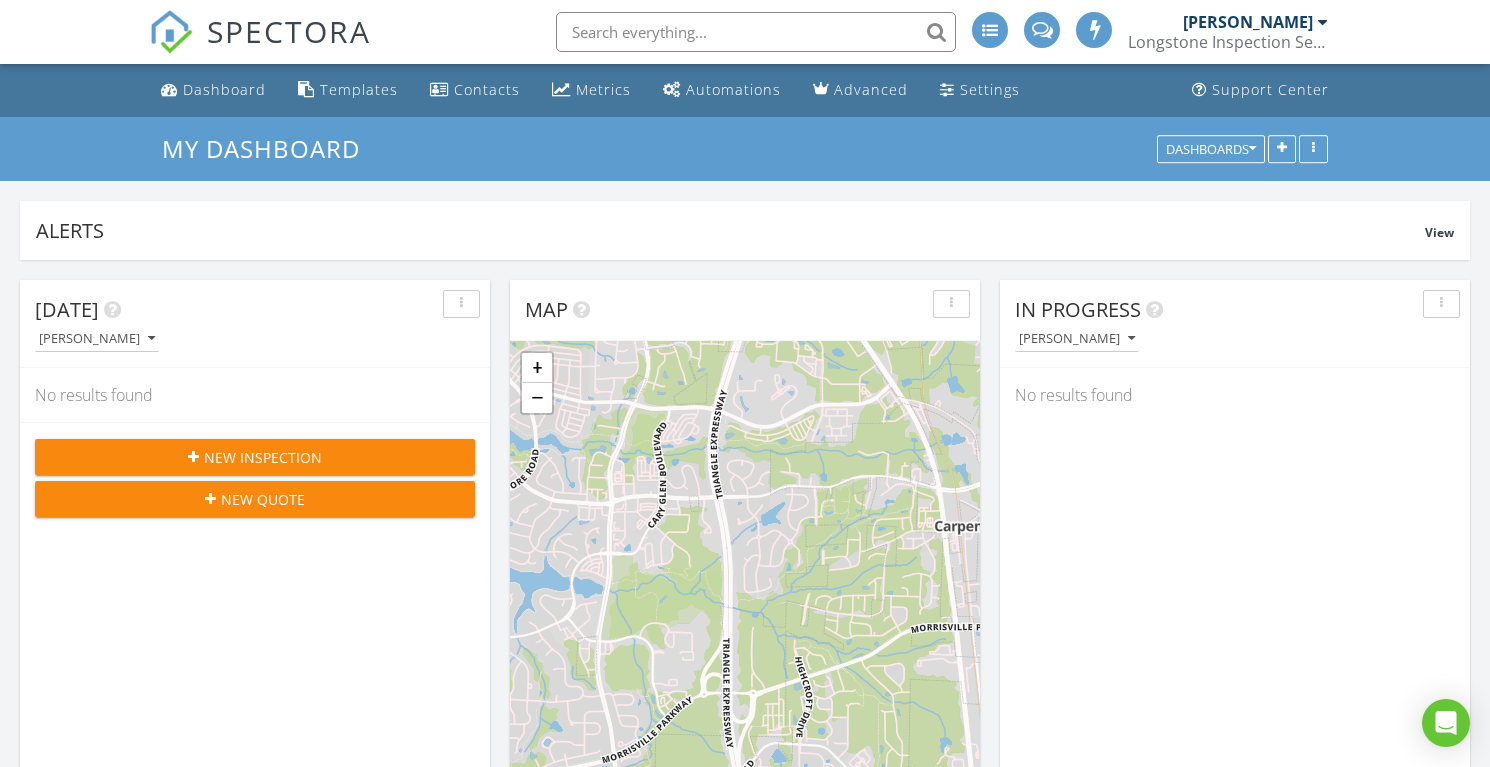 click at bounding box center [756, 32] 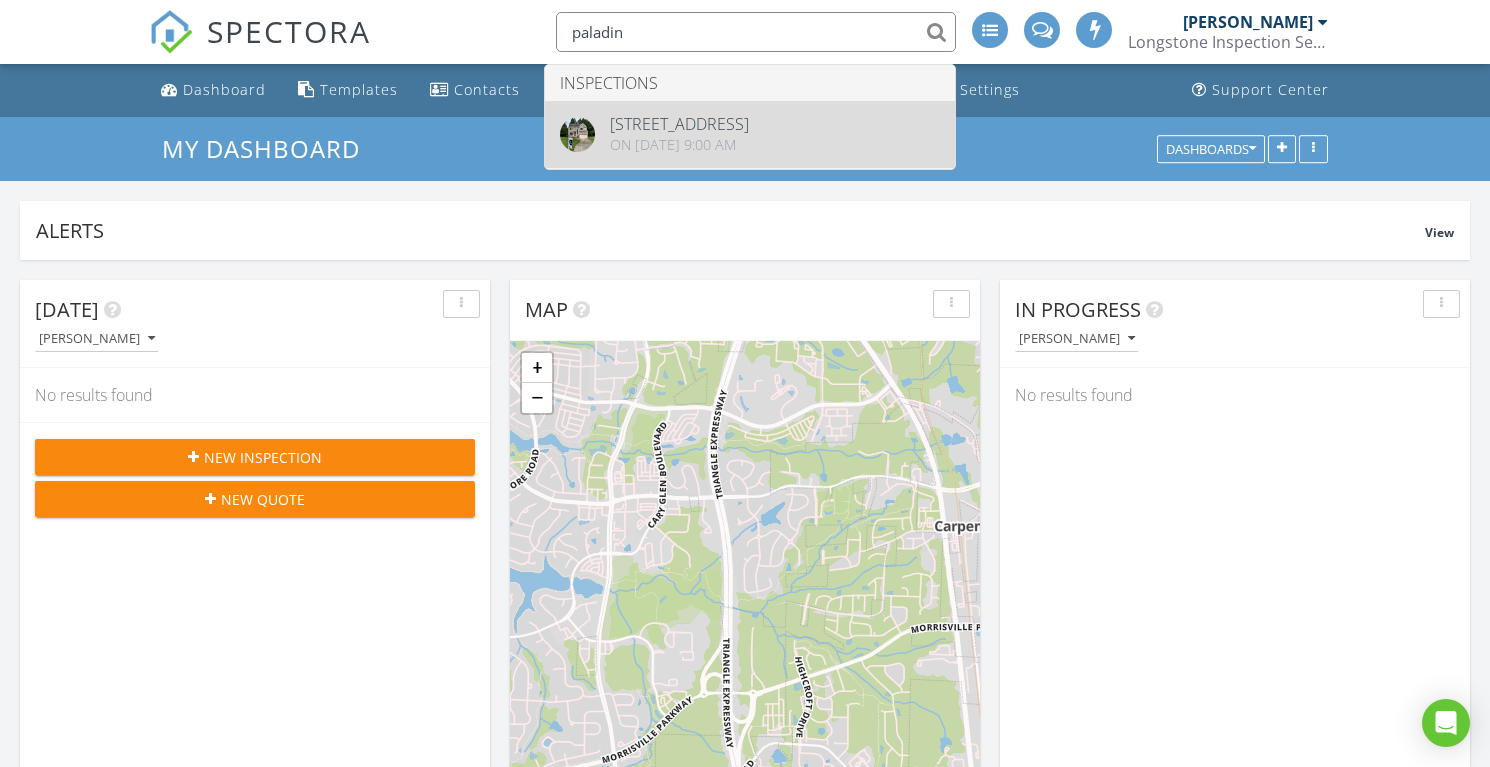 type on "paladin" 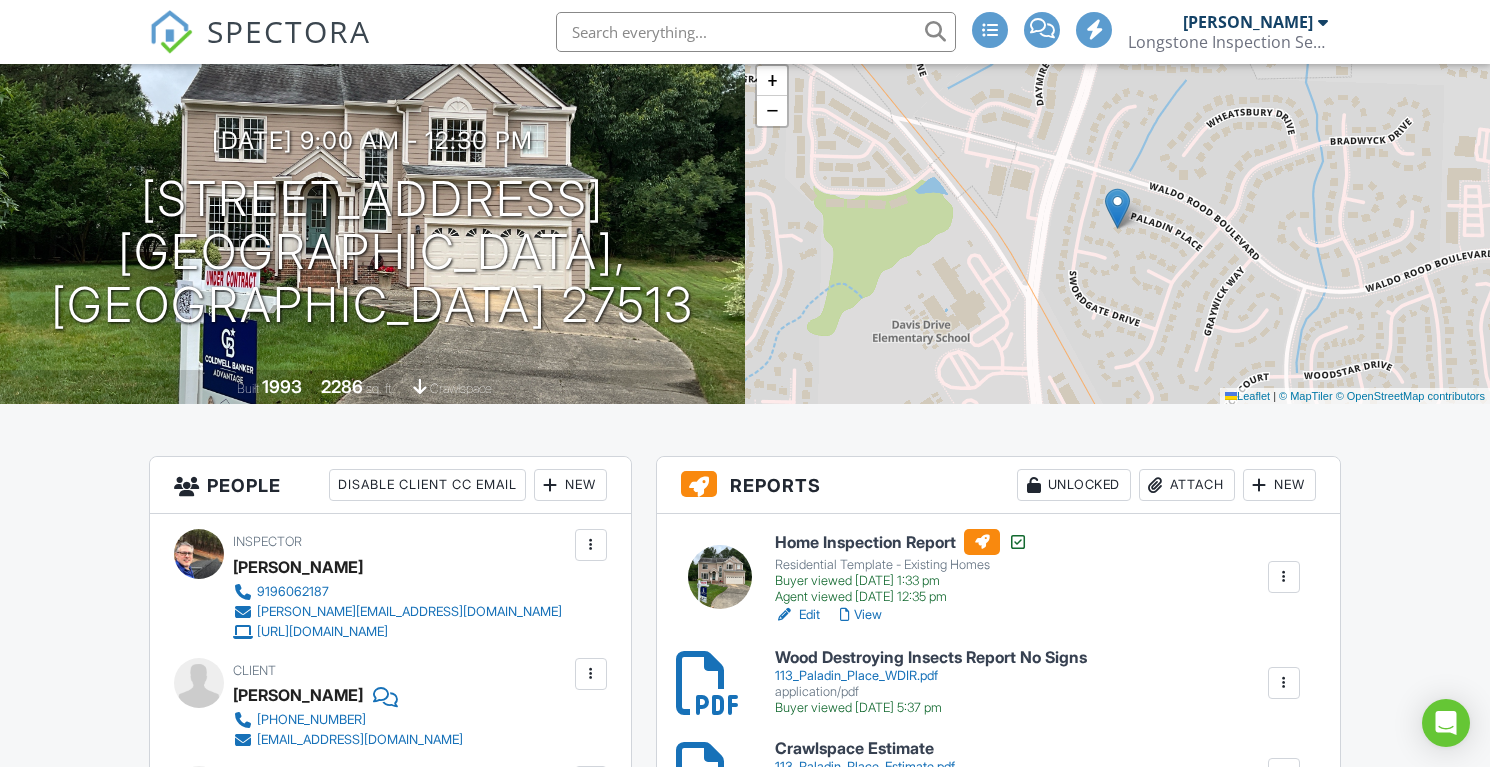 scroll, scrollTop: 146, scrollLeft: 0, axis: vertical 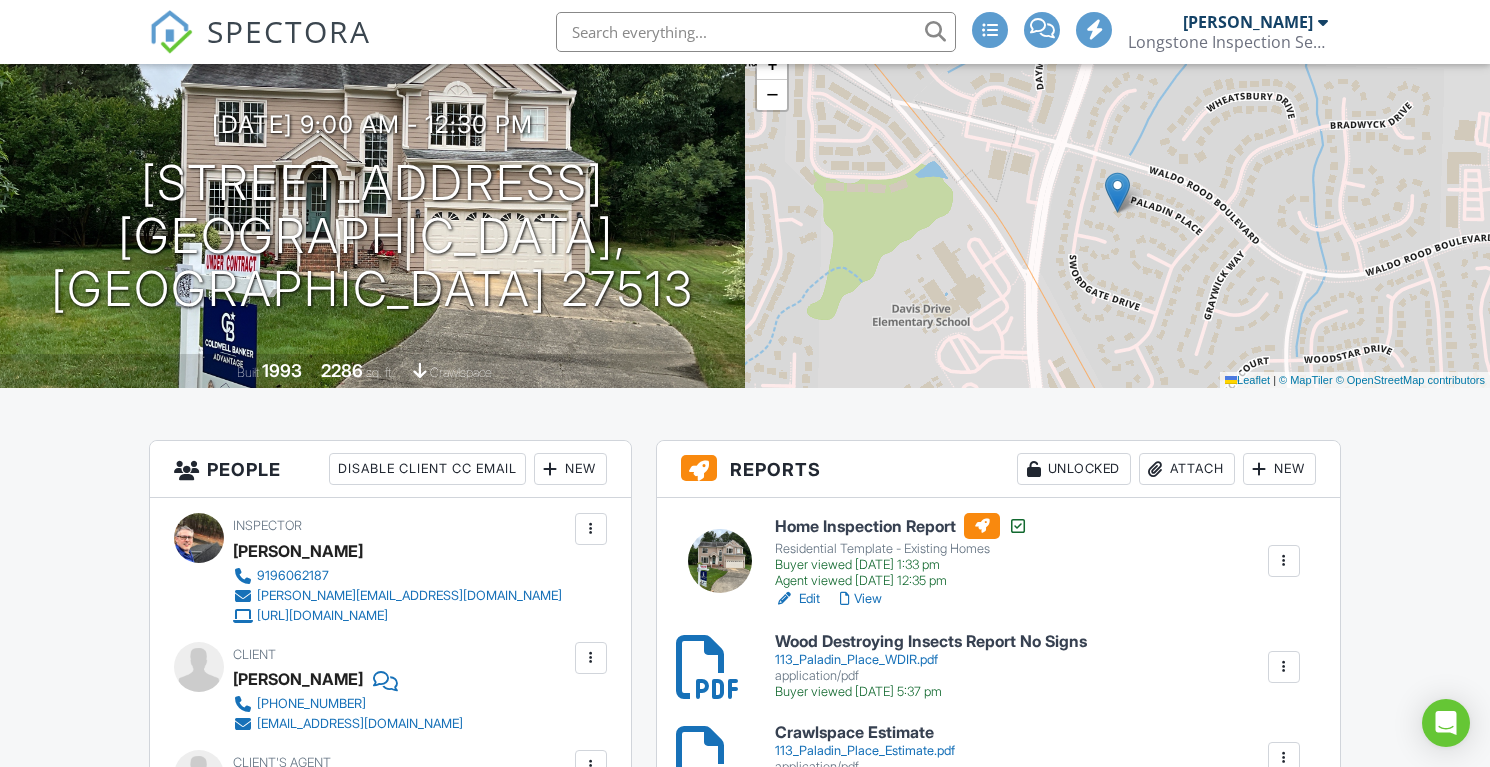 click on "View" at bounding box center (861, 599) 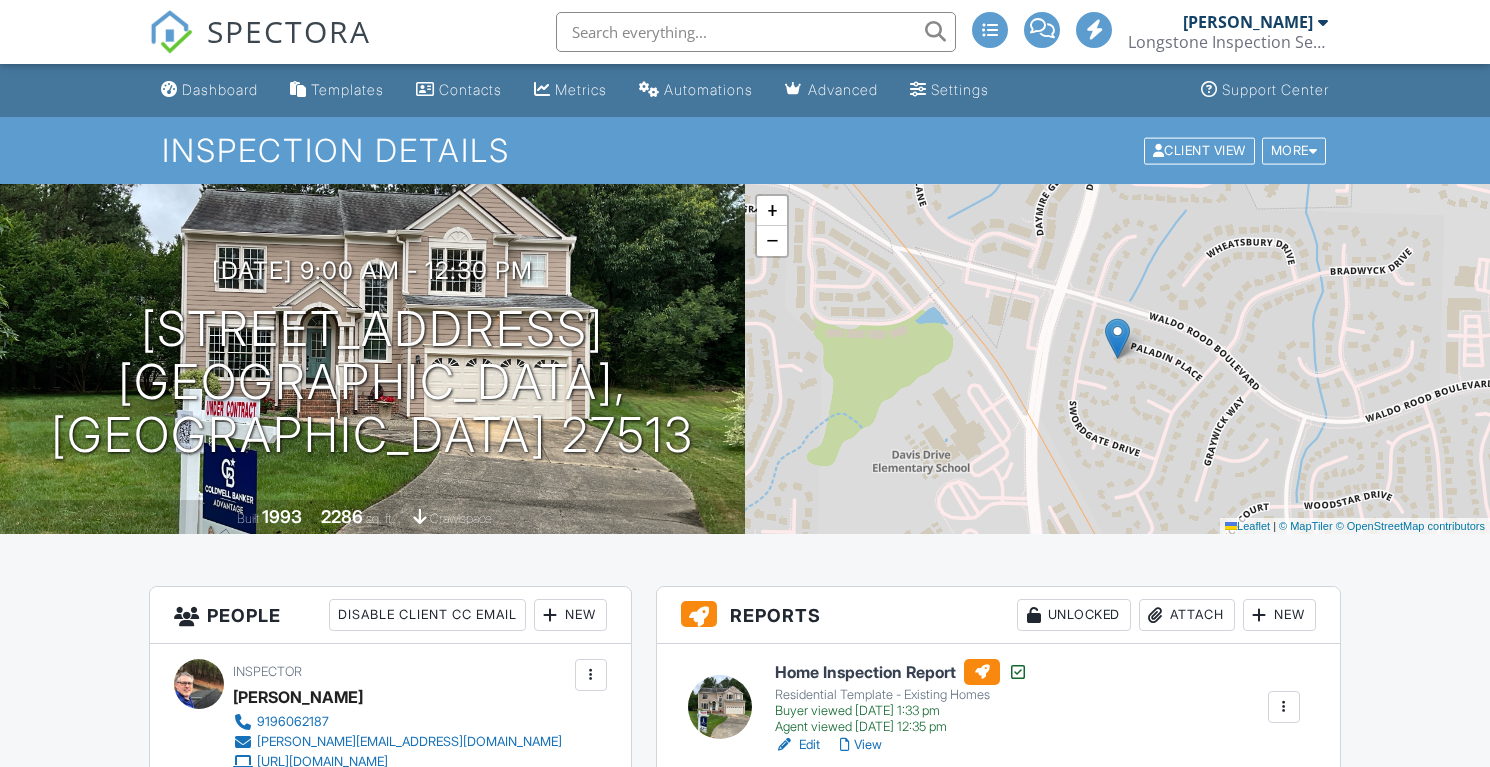 scroll, scrollTop: 0, scrollLeft: 0, axis: both 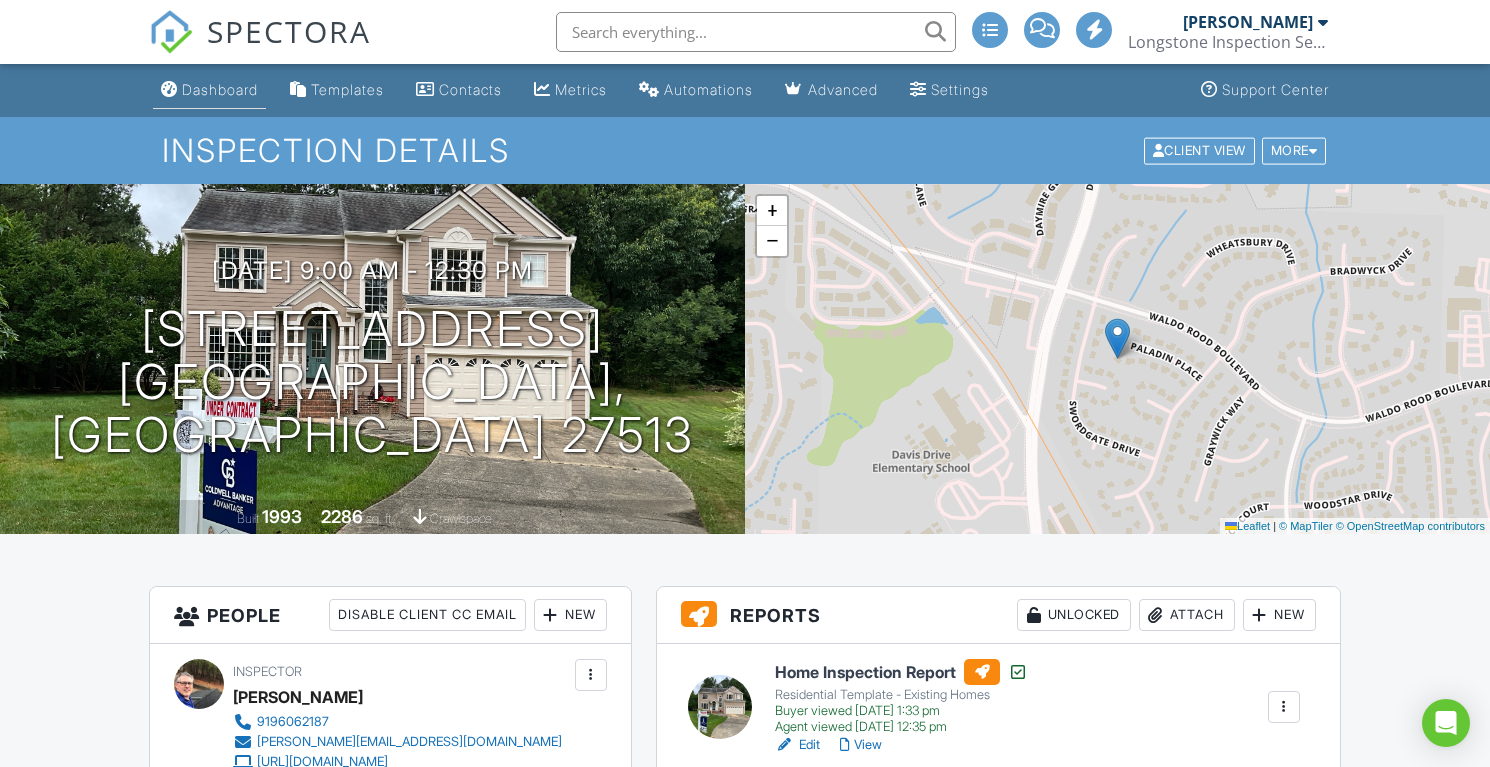 click on "Dashboard" at bounding box center [220, 89] 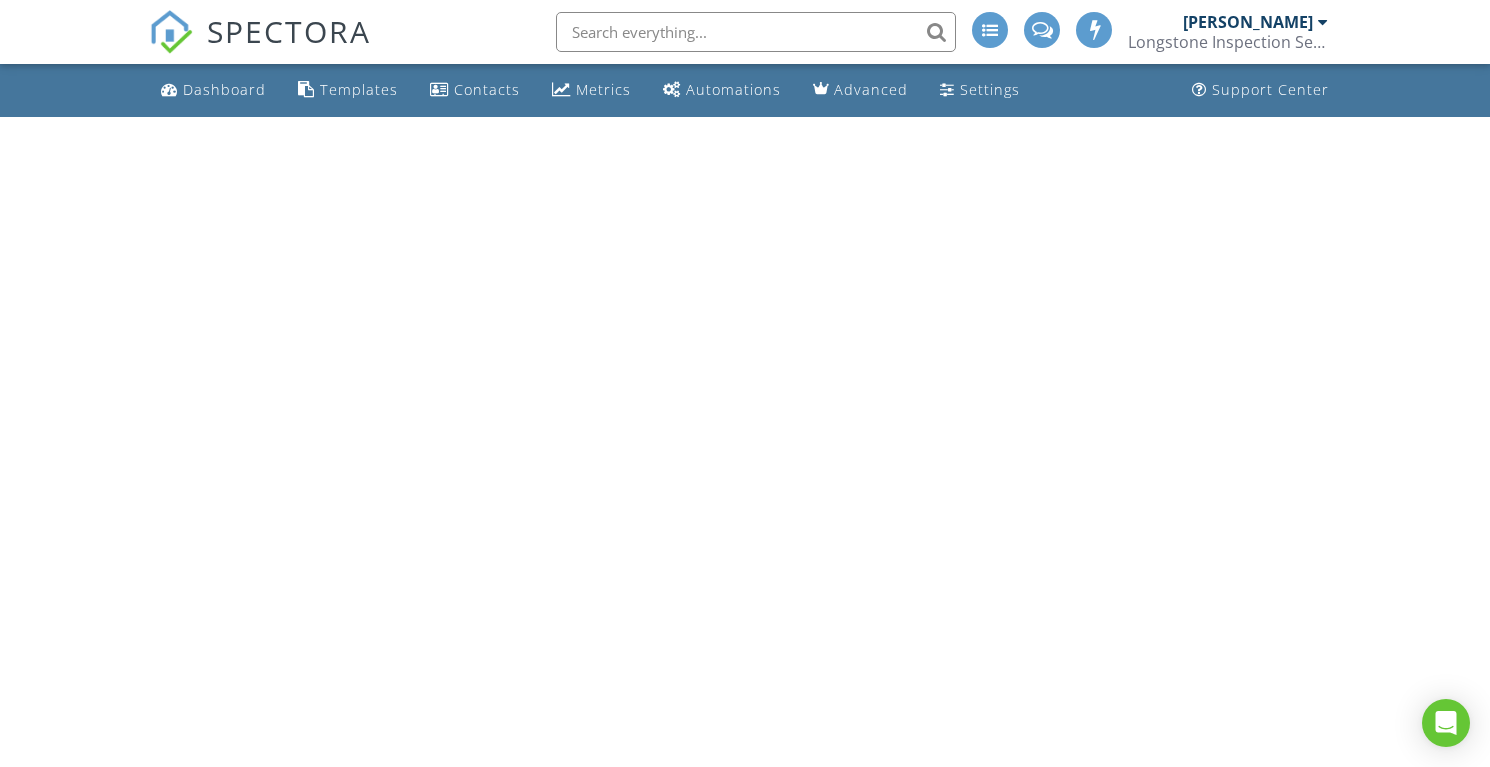scroll, scrollTop: 0, scrollLeft: 0, axis: both 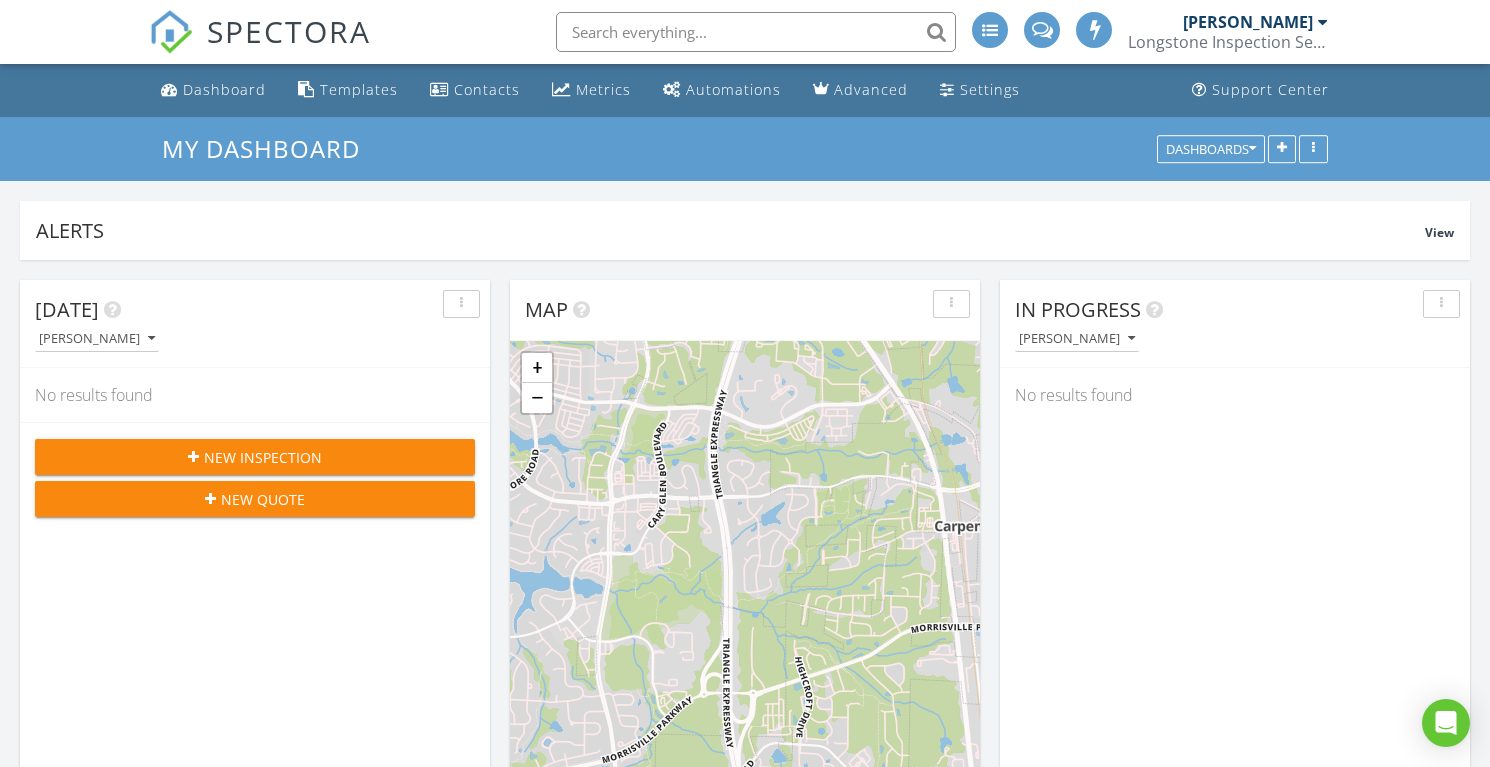 click on "Automations" at bounding box center (733, 89) 